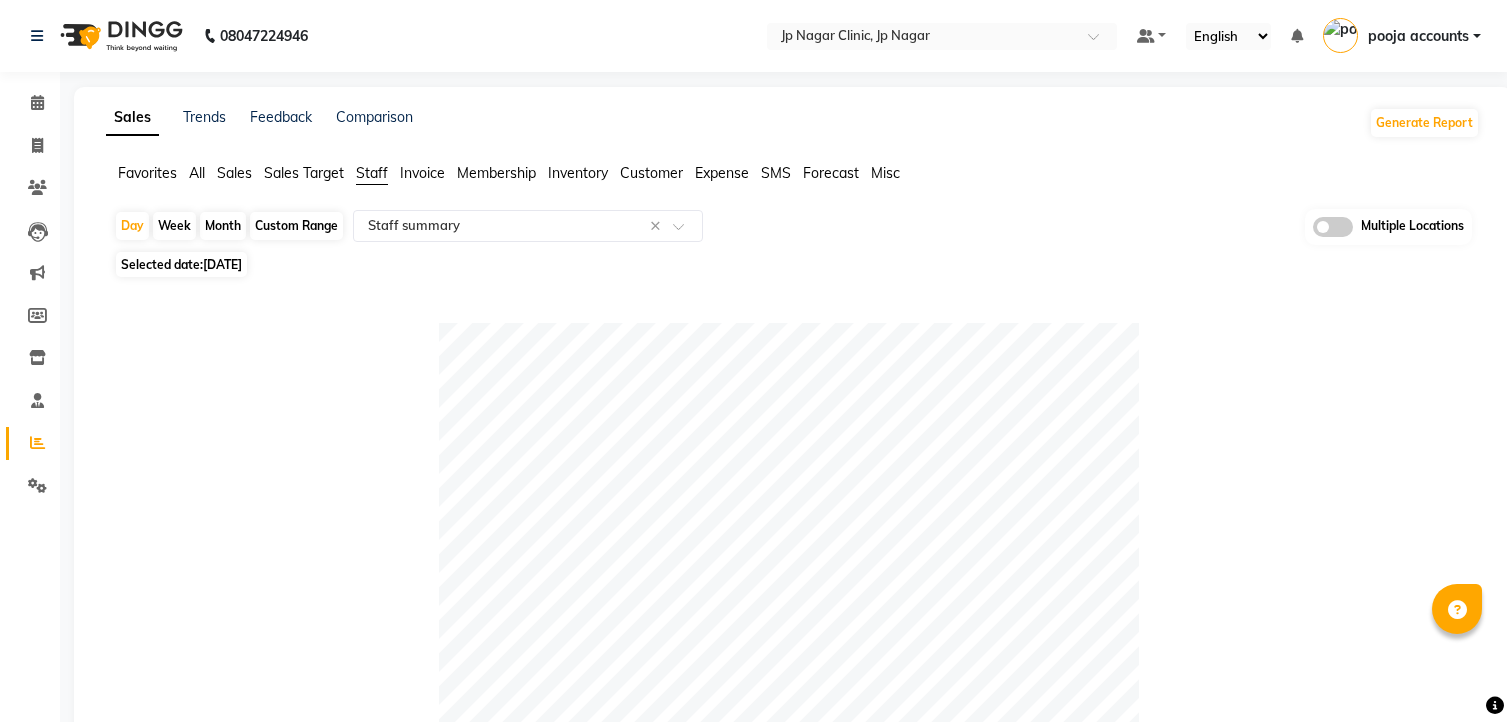 select on "full_report" 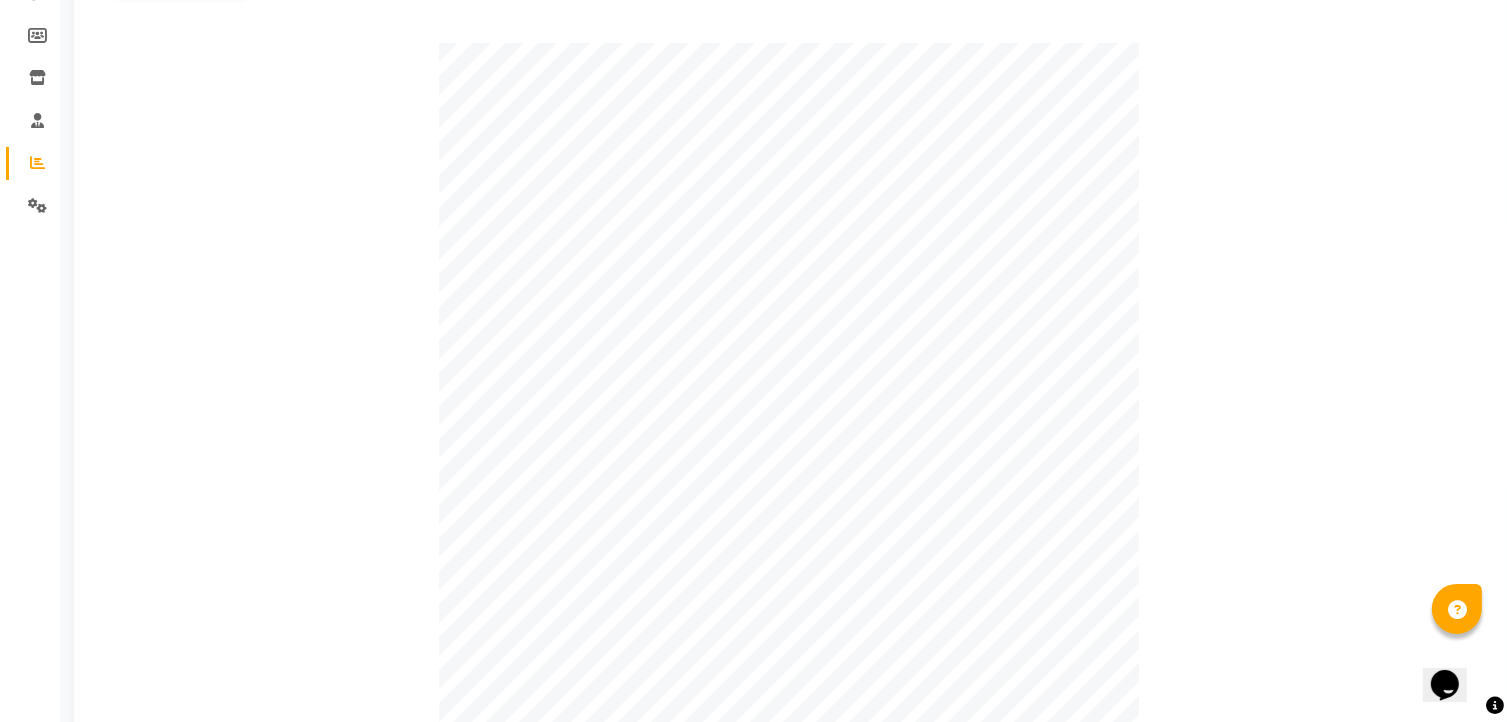 scroll, scrollTop: 0, scrollLeft: 0, axis: both 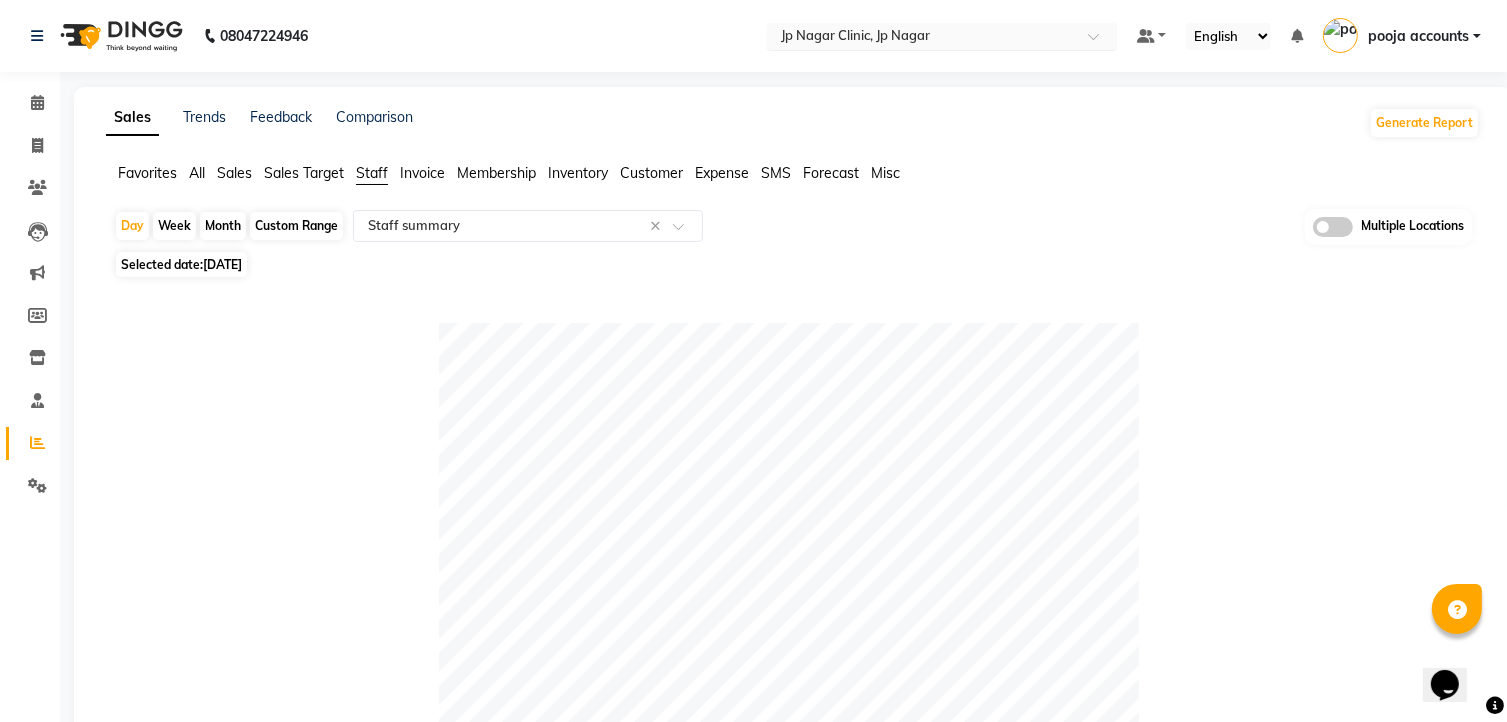 click at bounding box center (922, 38) 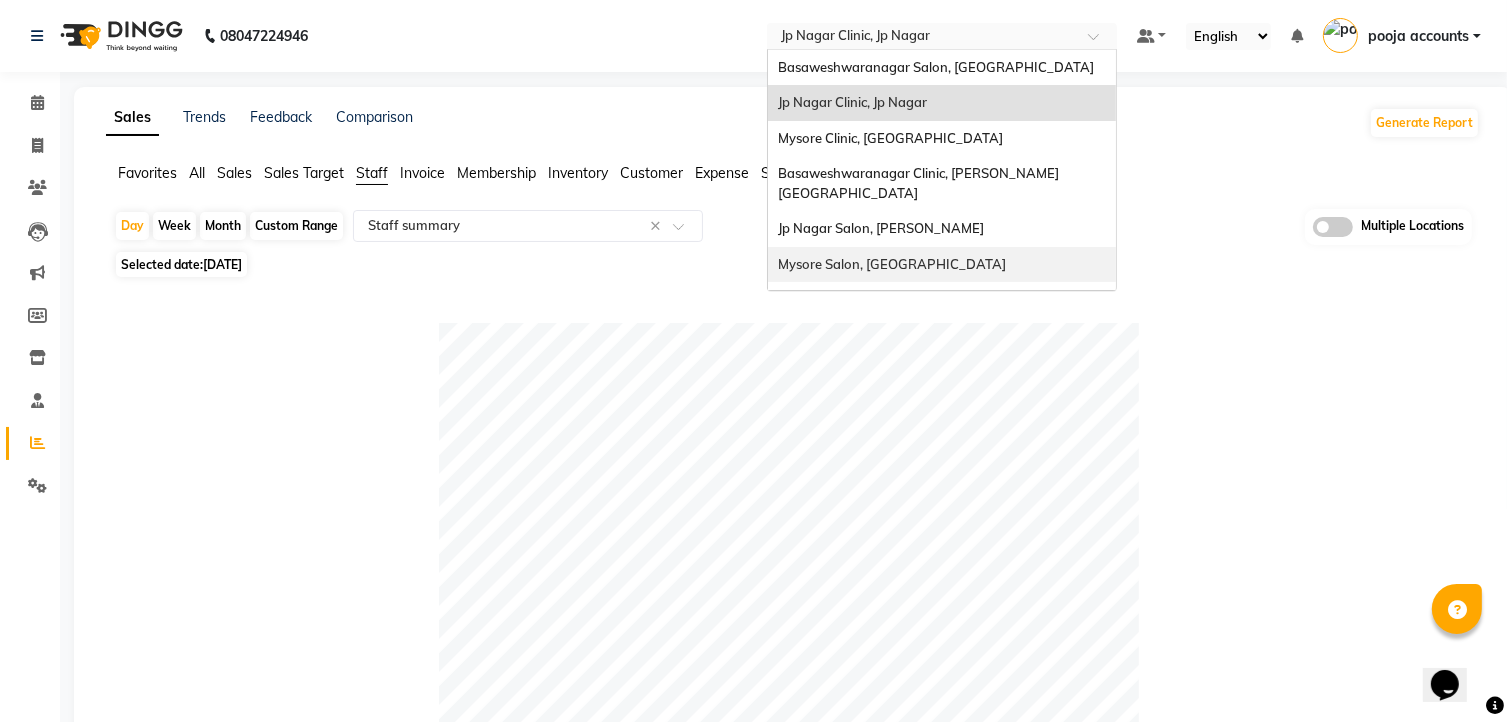 click on "Mysore Salon, [GEOGRAPHIC_DATA]" at bounding box center (942, 265) 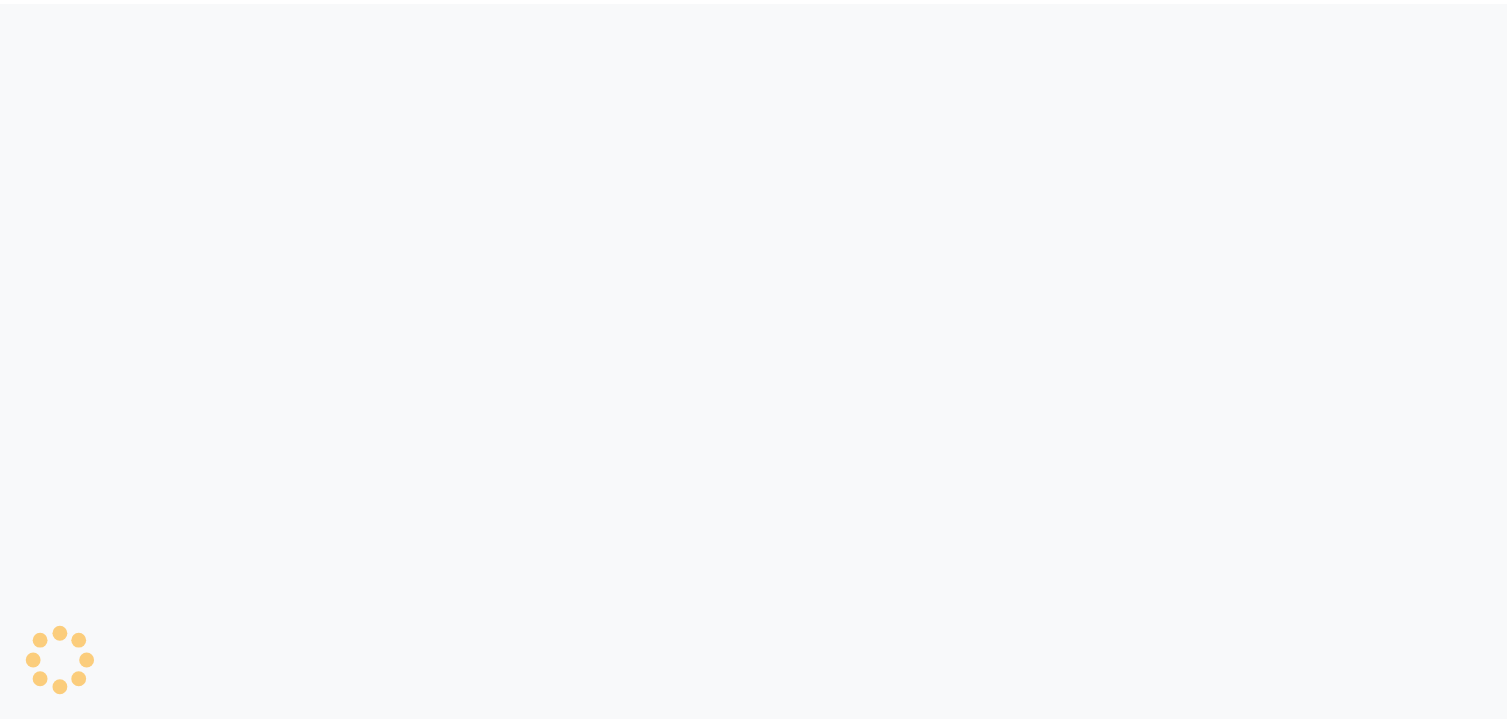 scroll, scrollTop: 0, scrollLeft: 0, axis: both 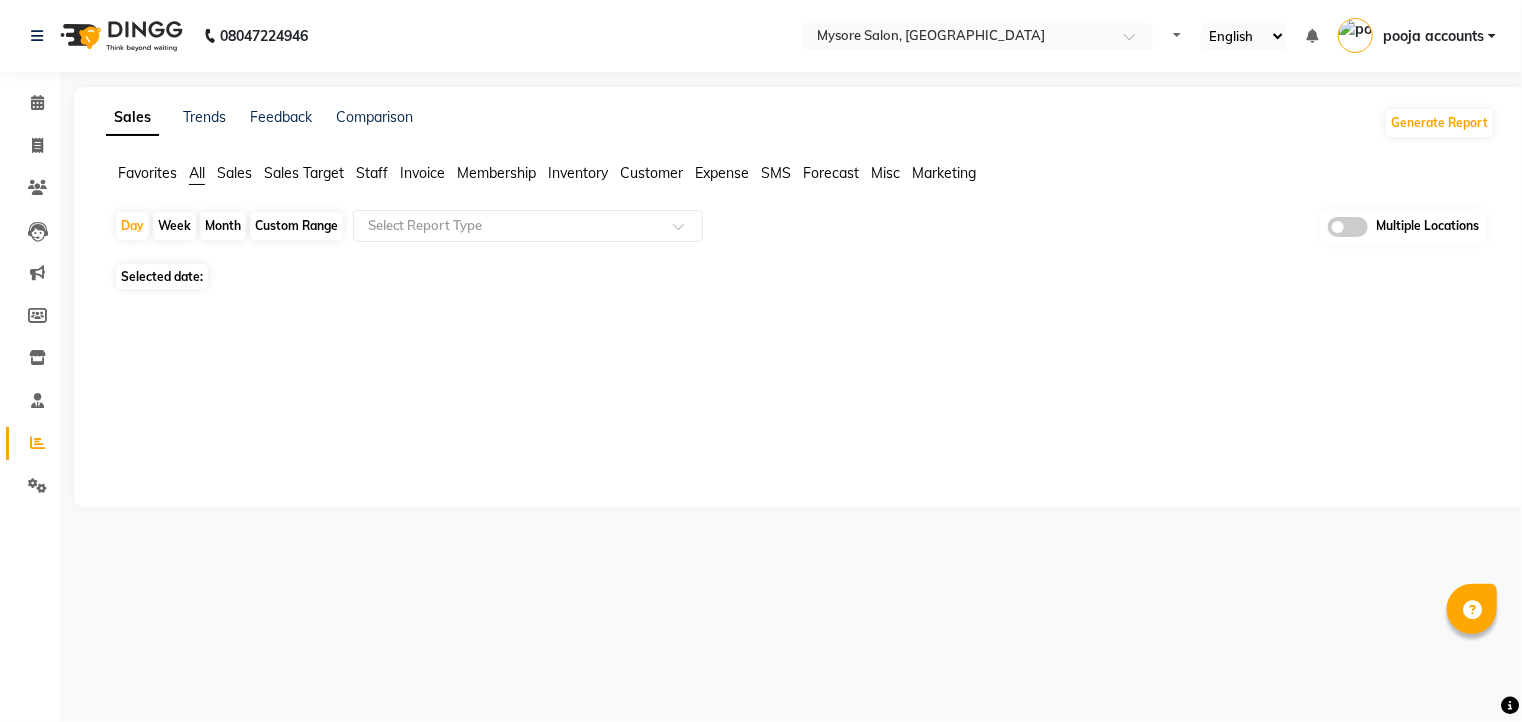 select on "en" 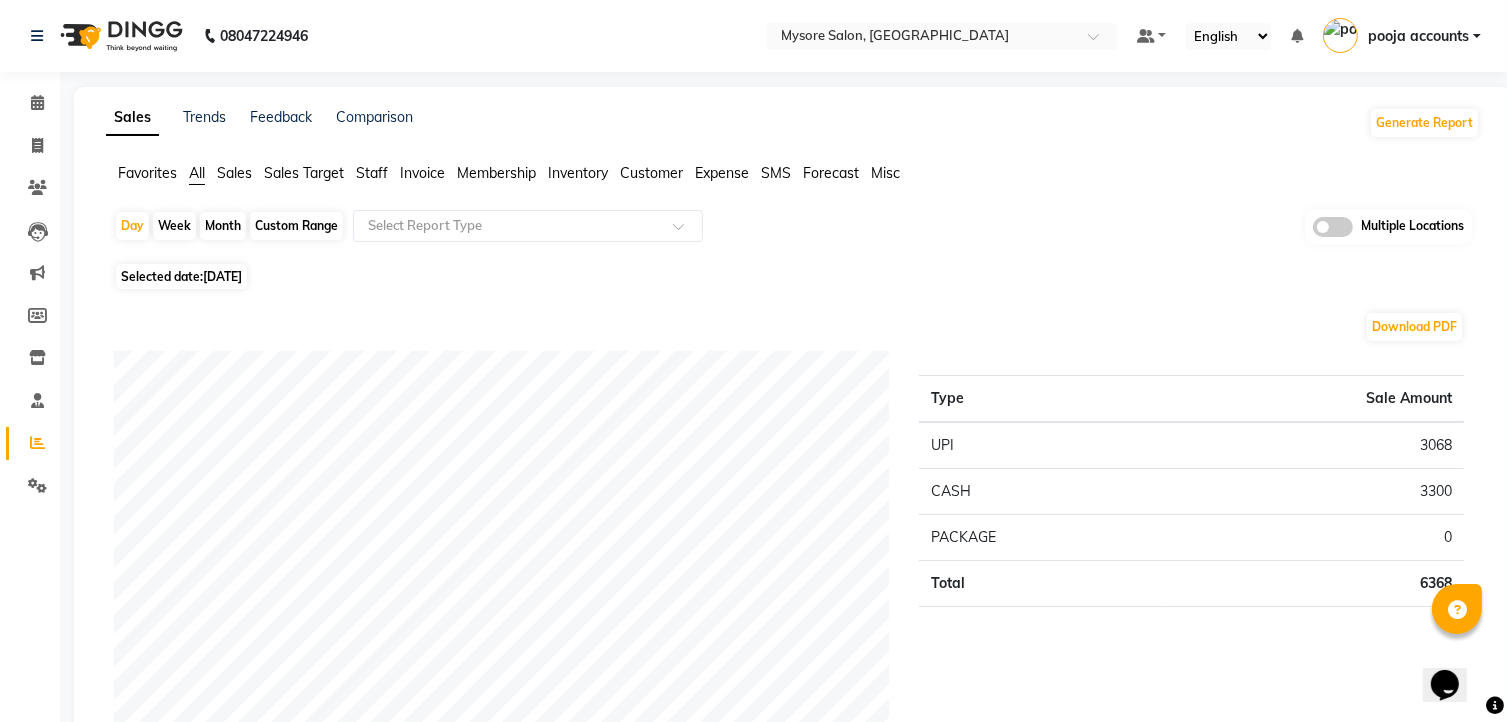 scroll, scrollTop: 0, scrollLeft: 0, axis: both 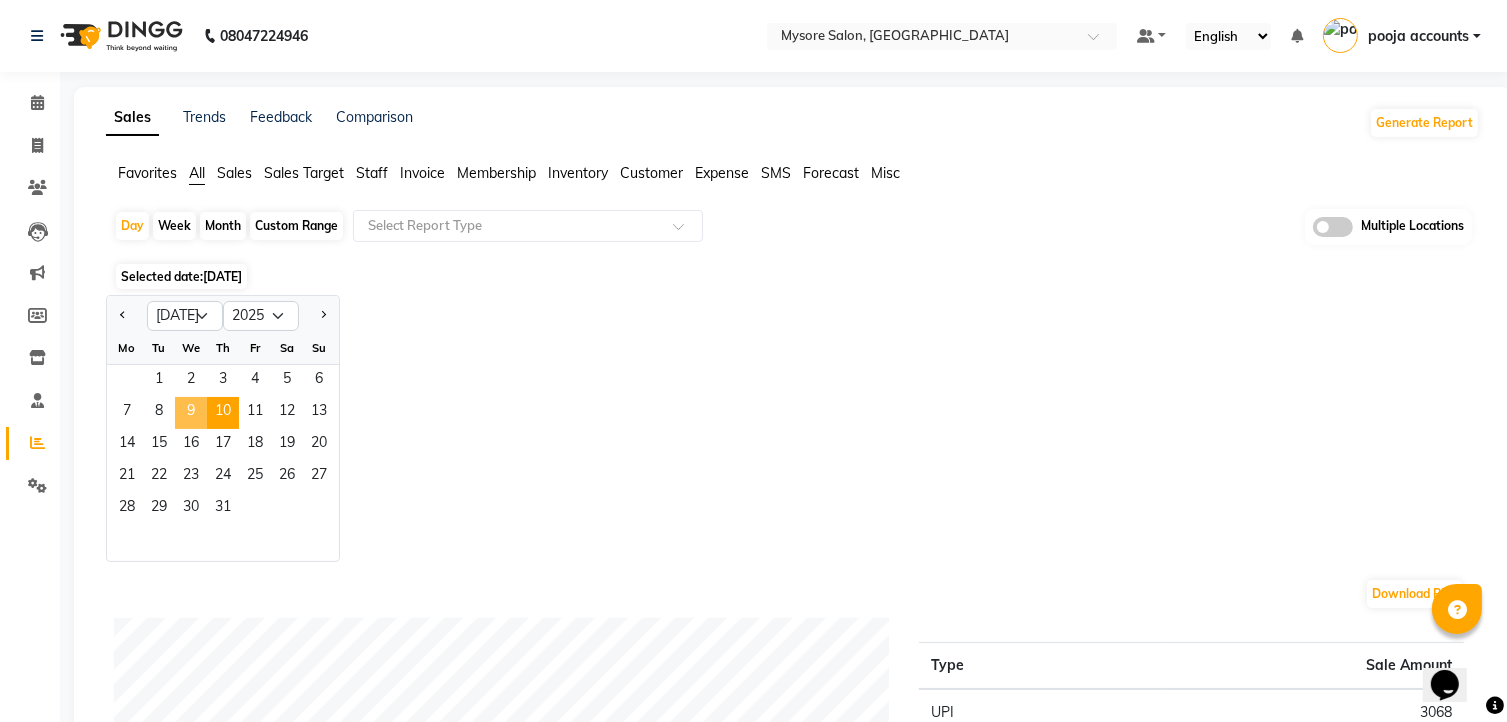 click on "9" 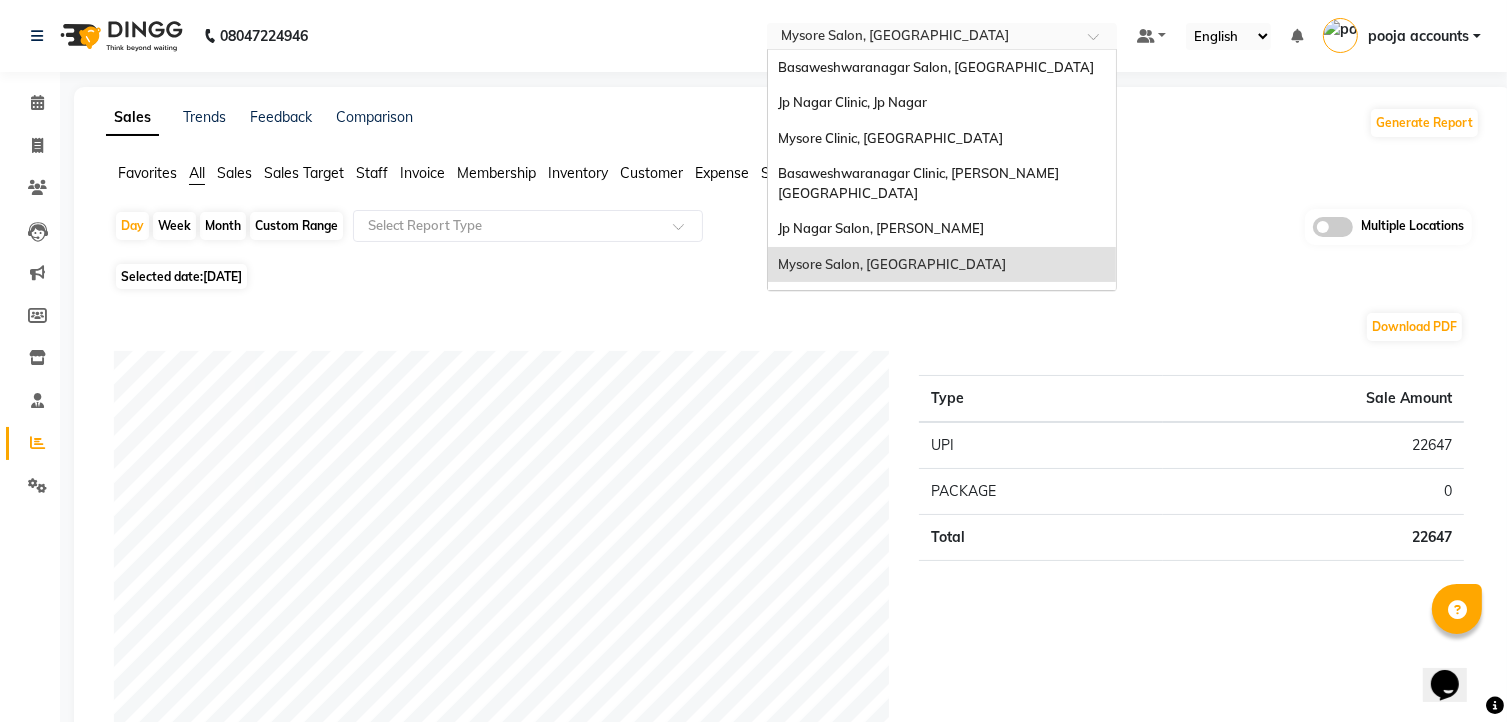 click at bounding box center (922, 38) 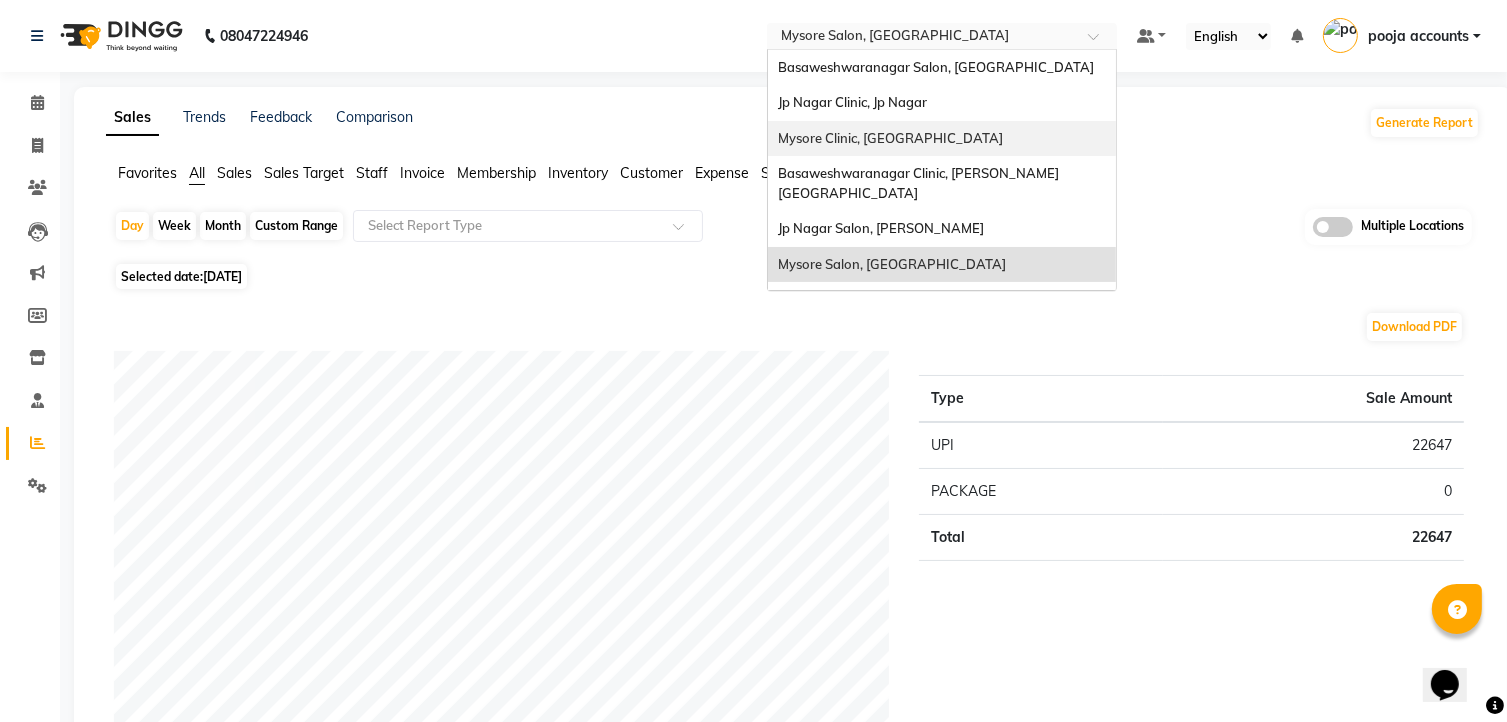 click on "Mysore Clinic, [GEOGRAPHIC_DATA]" at bounding box center [890, 138] 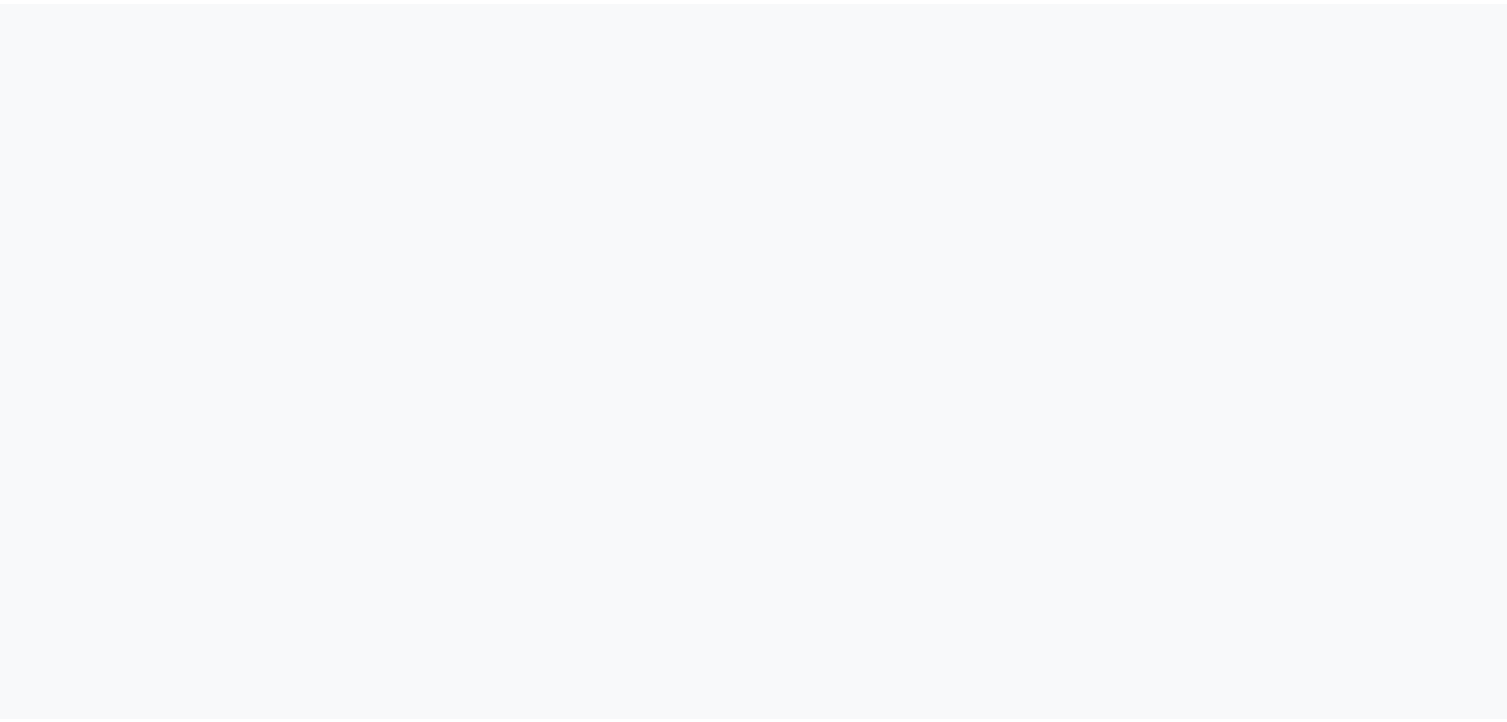 scroll, scrollTop: 0, scrollLeft: 0, axis: both 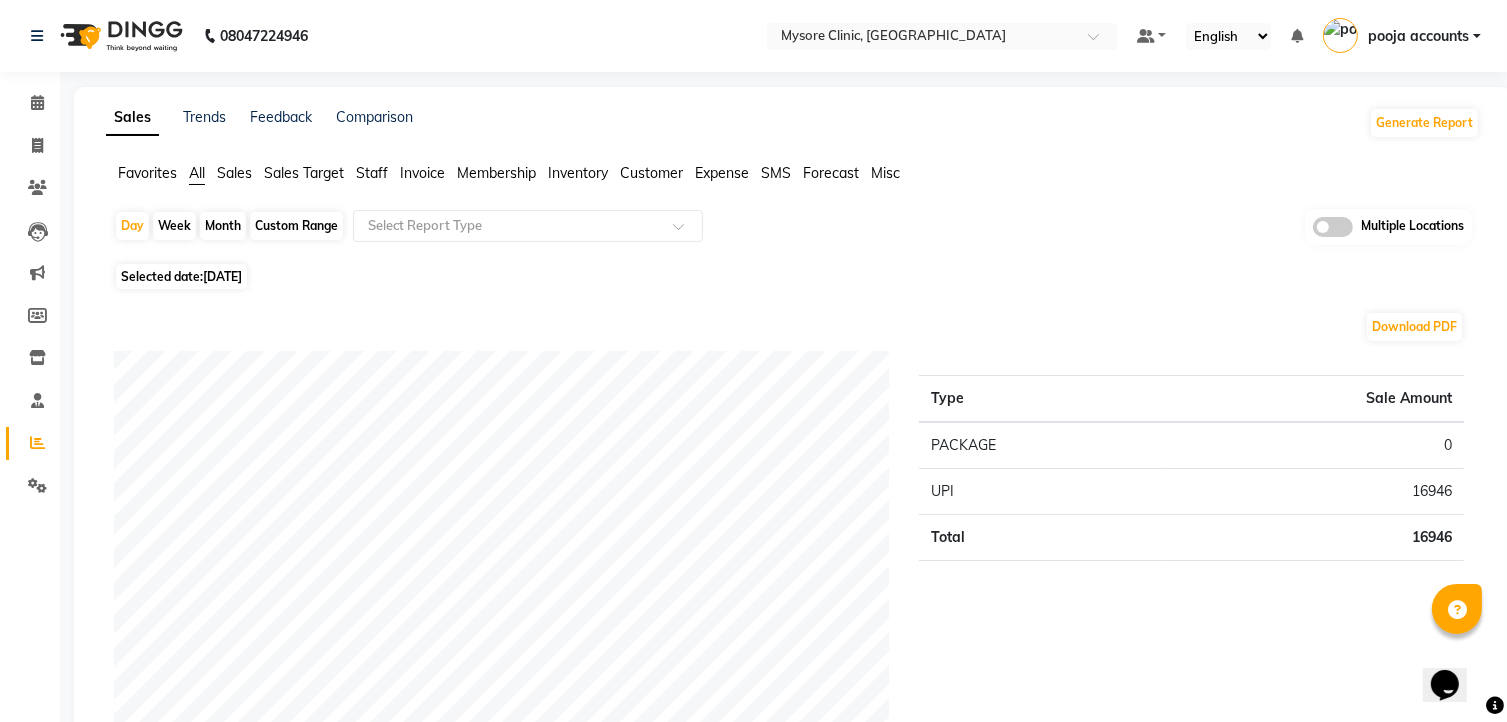 click on "[DATE]" 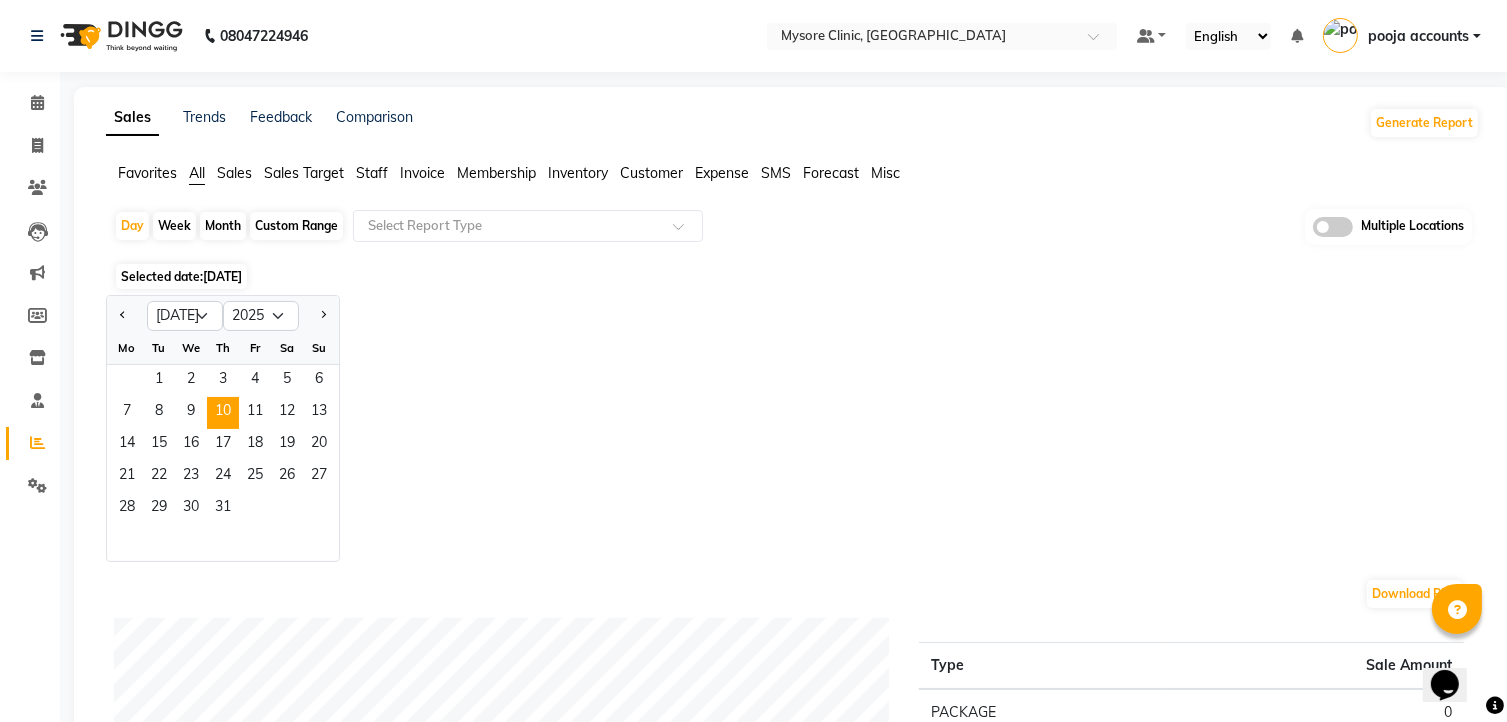 scroll, scrollTop: 0, scrollLeft: 0, axis: both 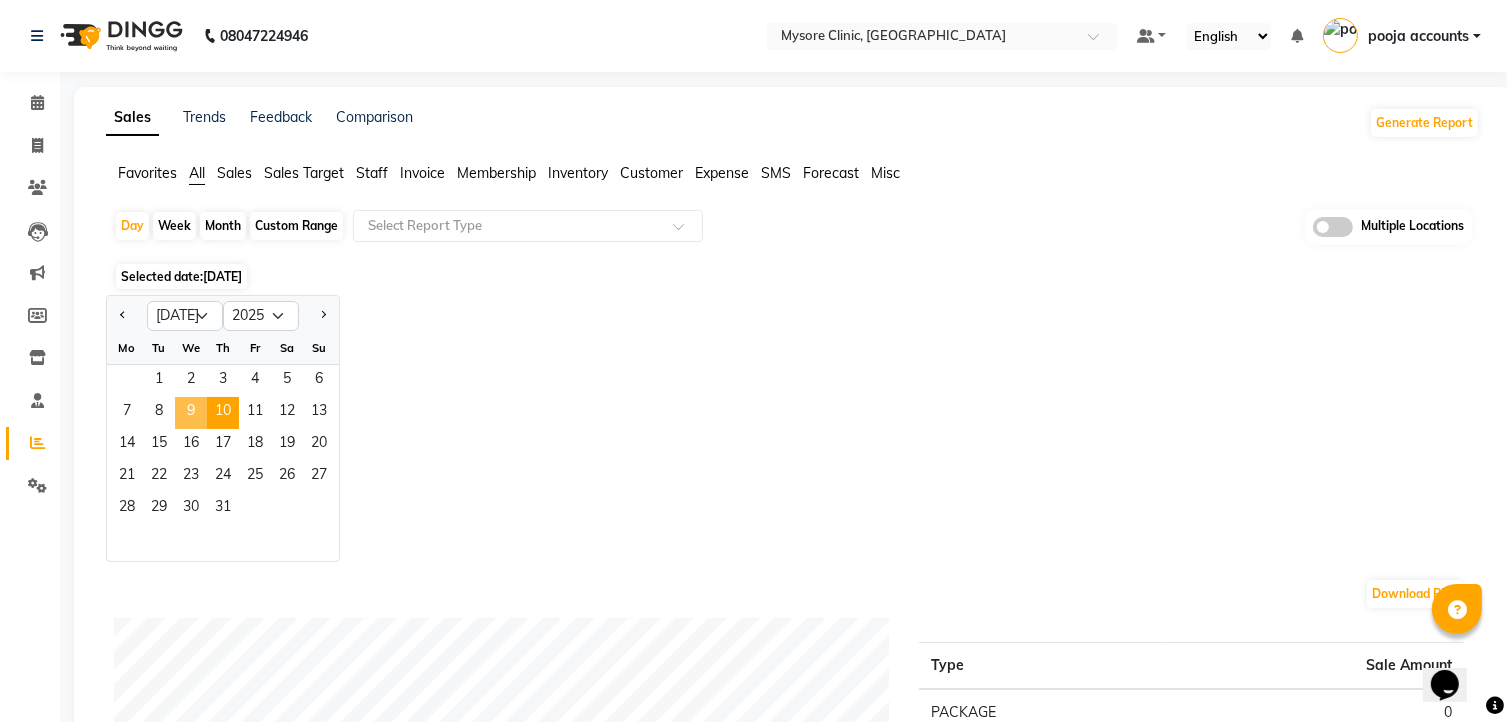 click on "9" 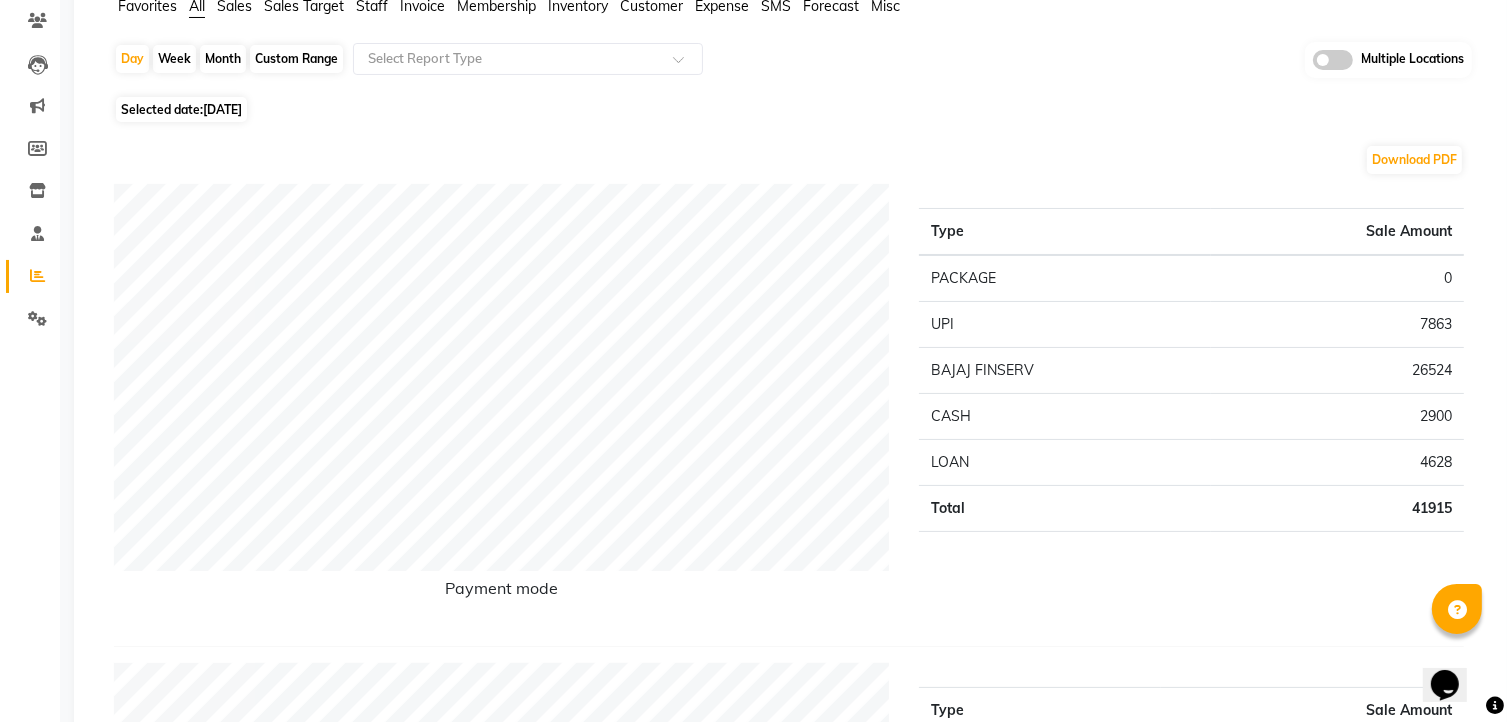 scroll, scrollTop: 0, scrollLeft: 0, axis: both 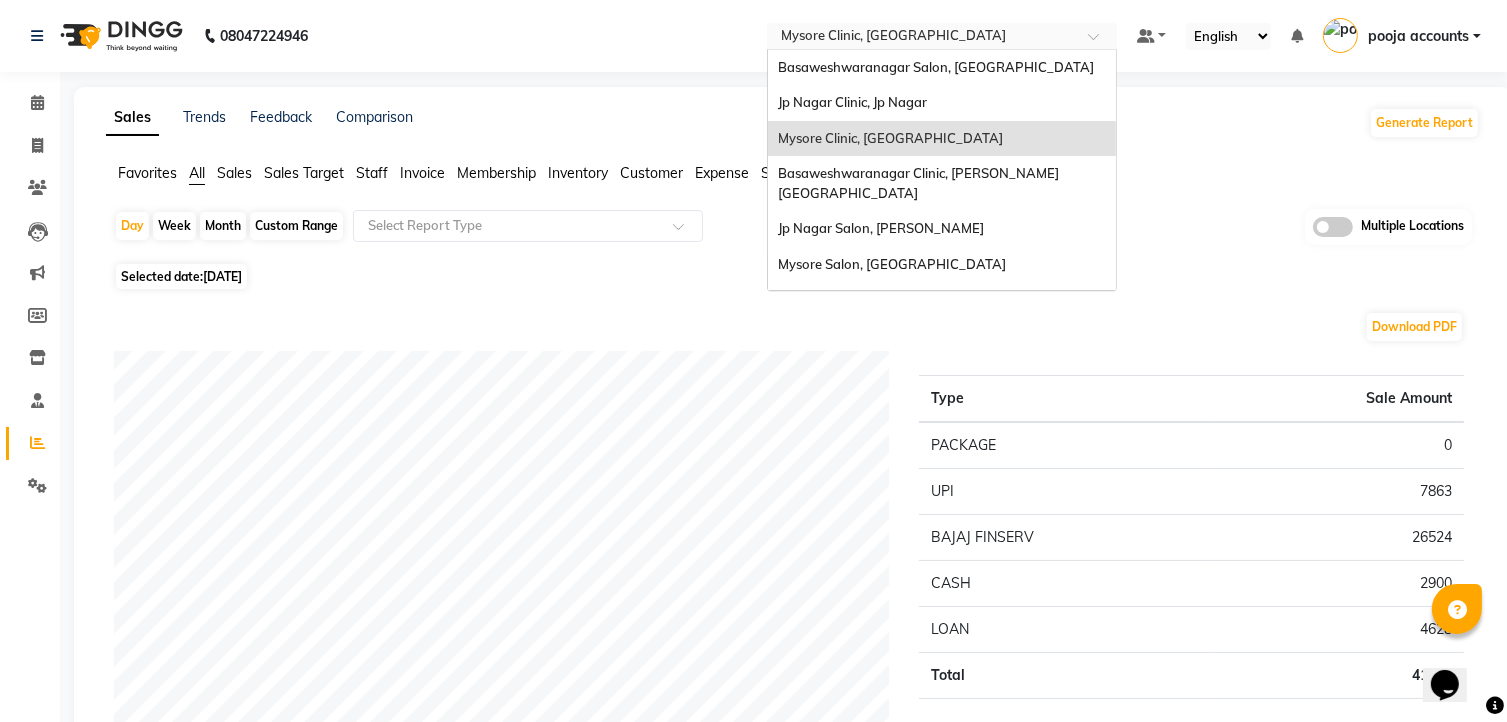 click at bounding box center [942, 38] 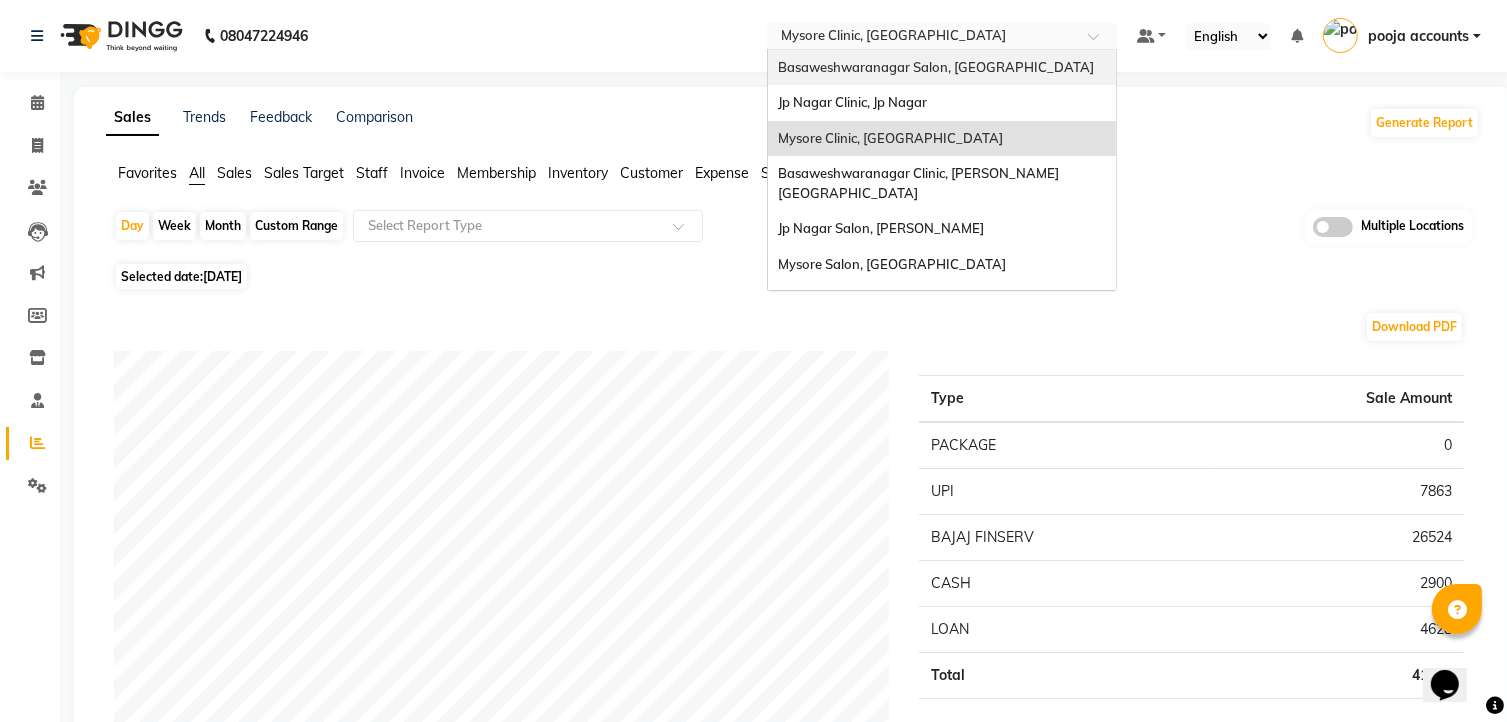 click on "Basaweshwaranagar Salon, [GEOGRAPHIC_DATA]" at bounding box center [936, 67] 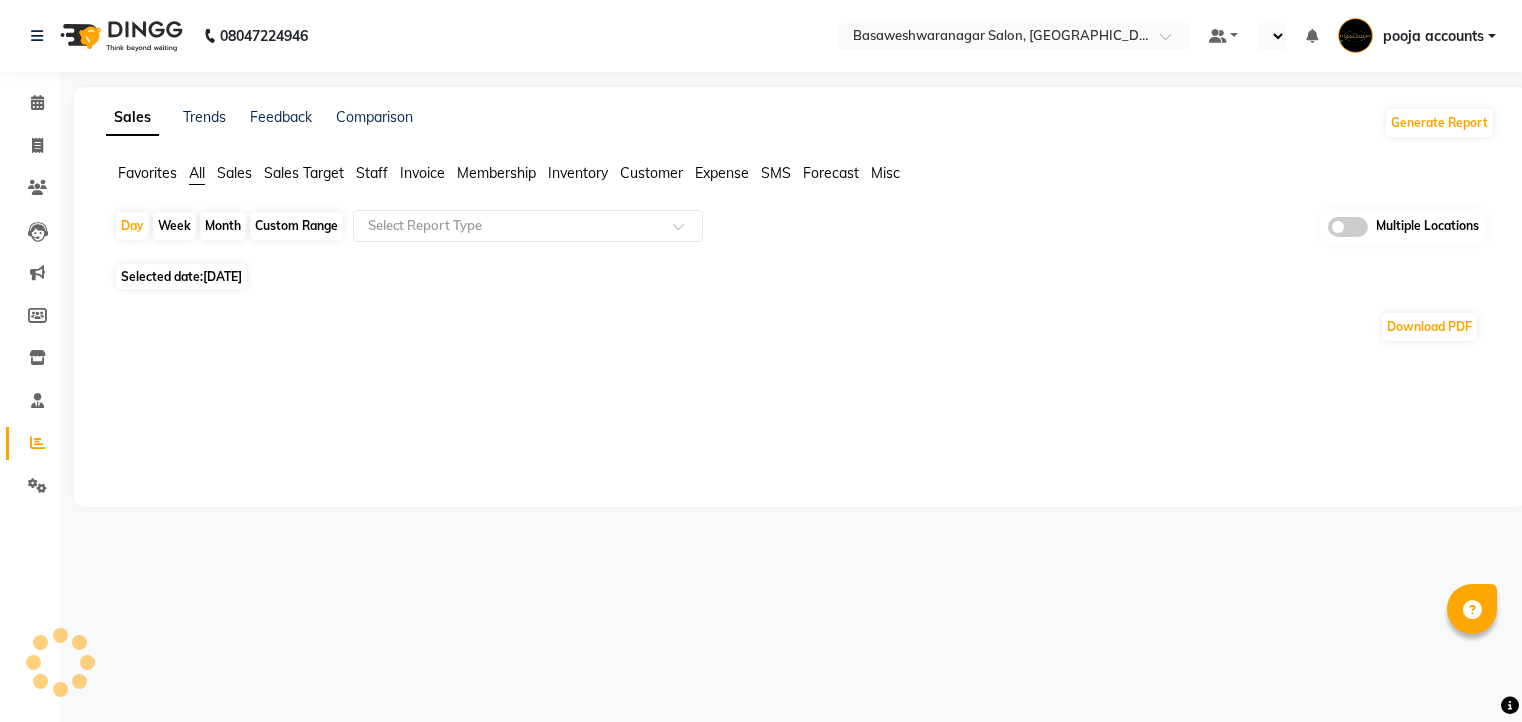 select on "en" 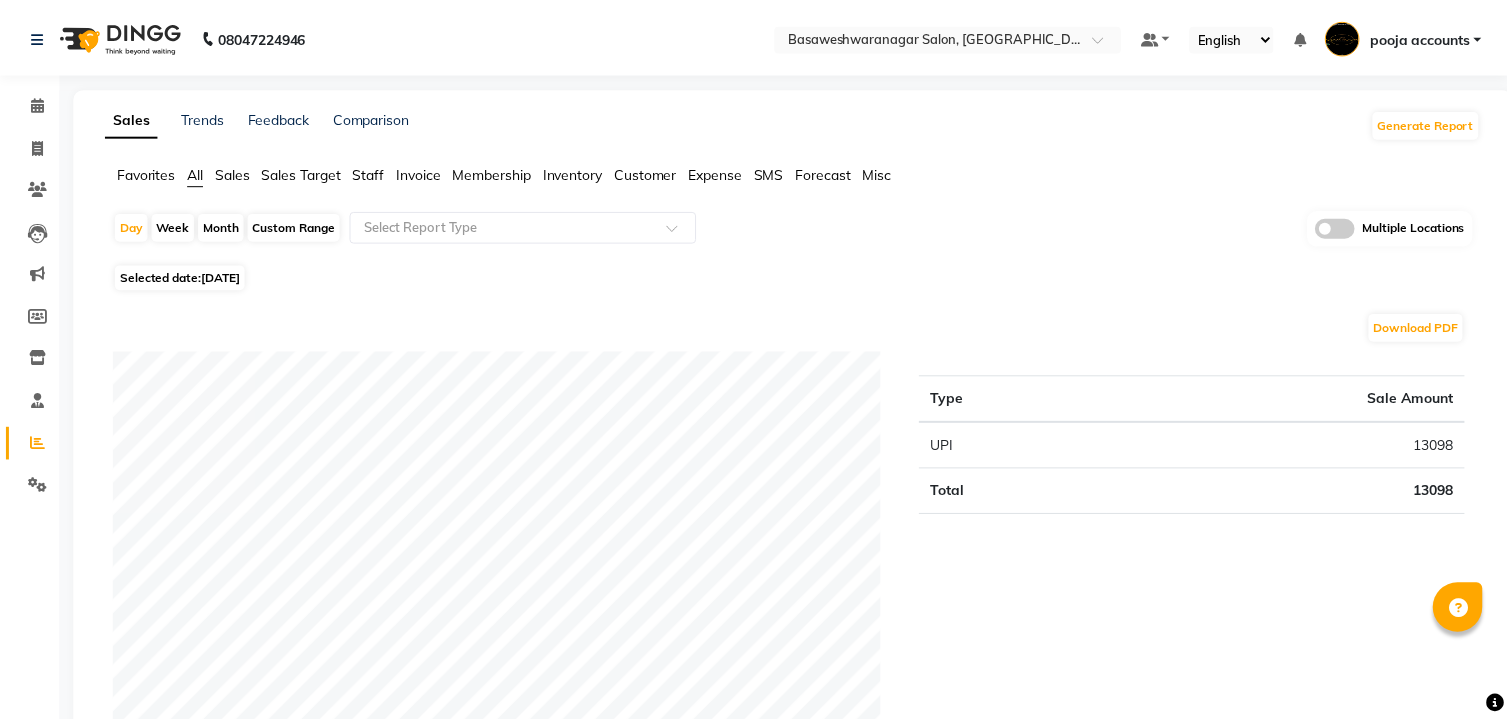 scroll, scrollTop: 0, scrollLeft: 0, axis: both 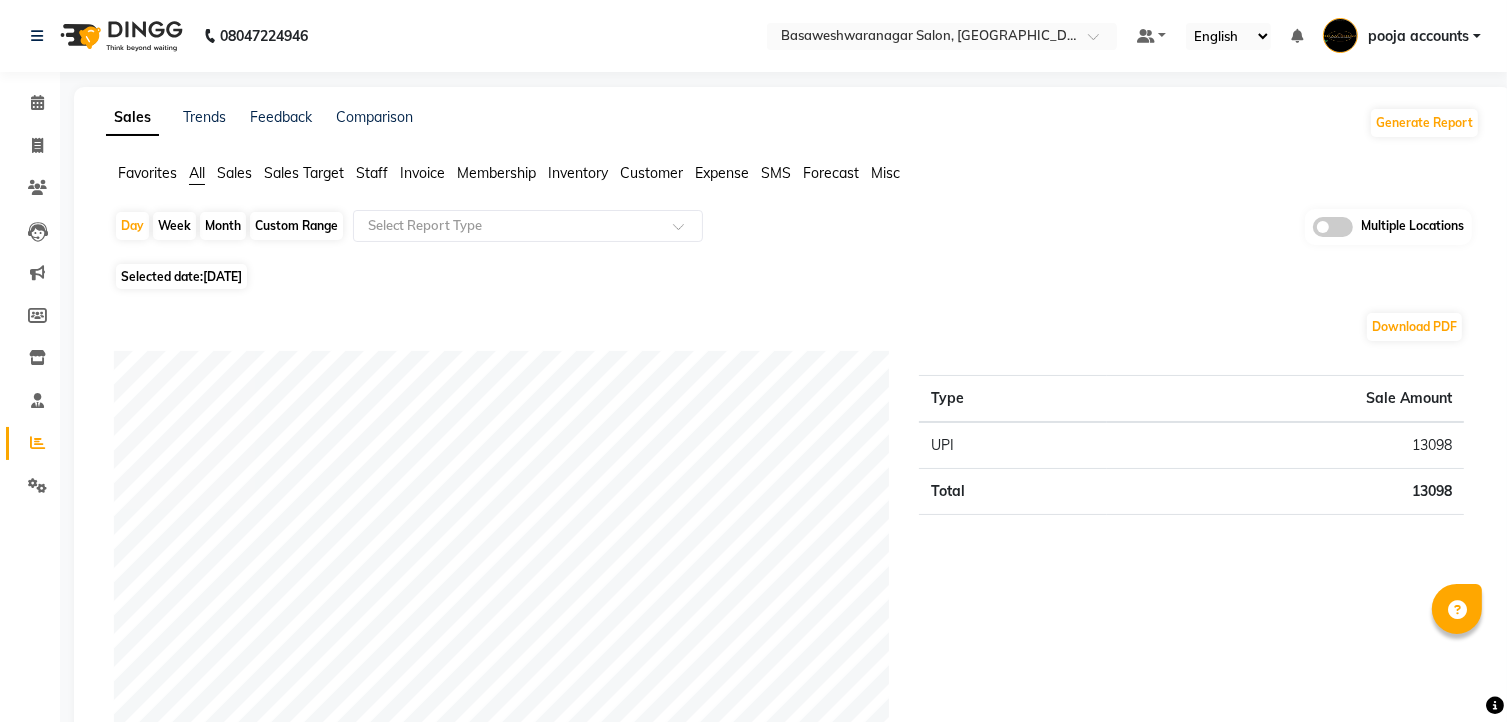 click on "[DATE]" 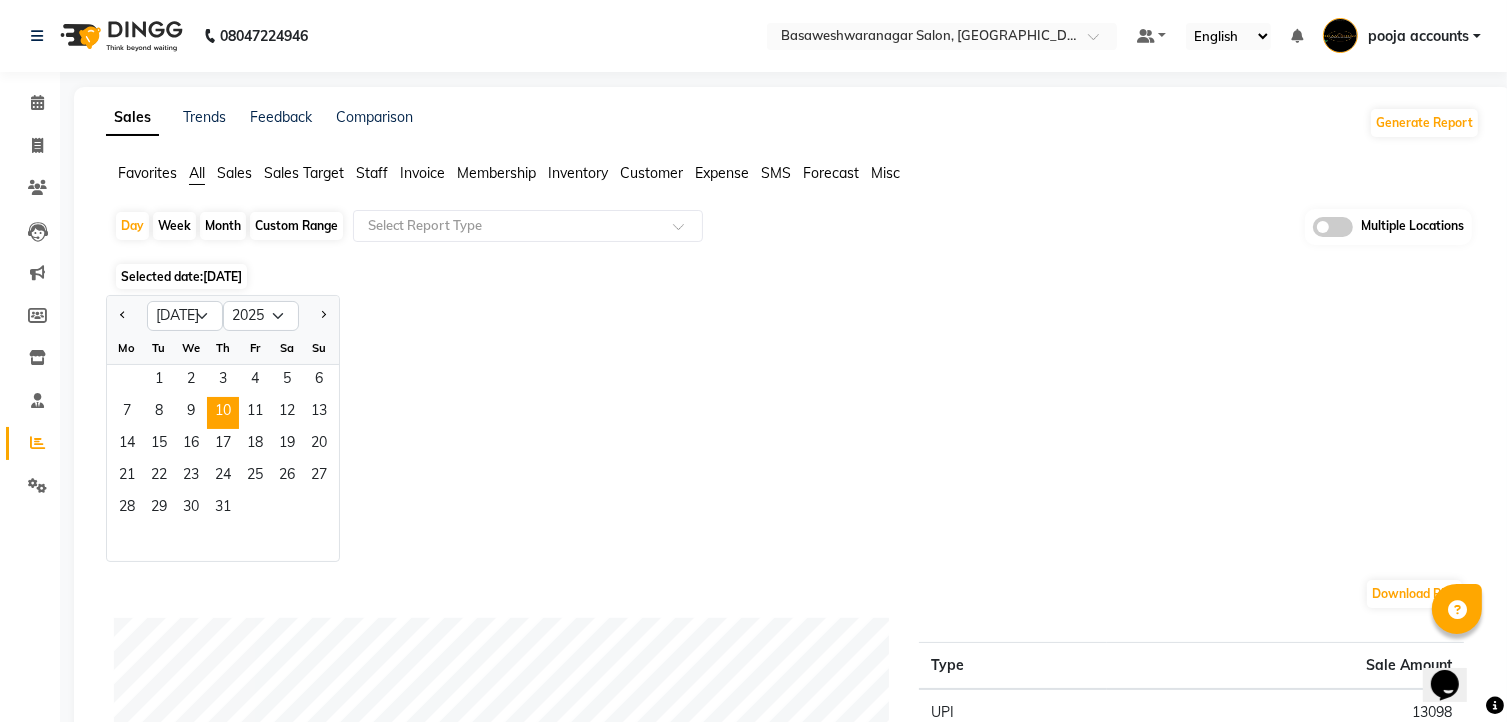 scroll, scrollTop: 0, scrollLeft: 0, axis: both 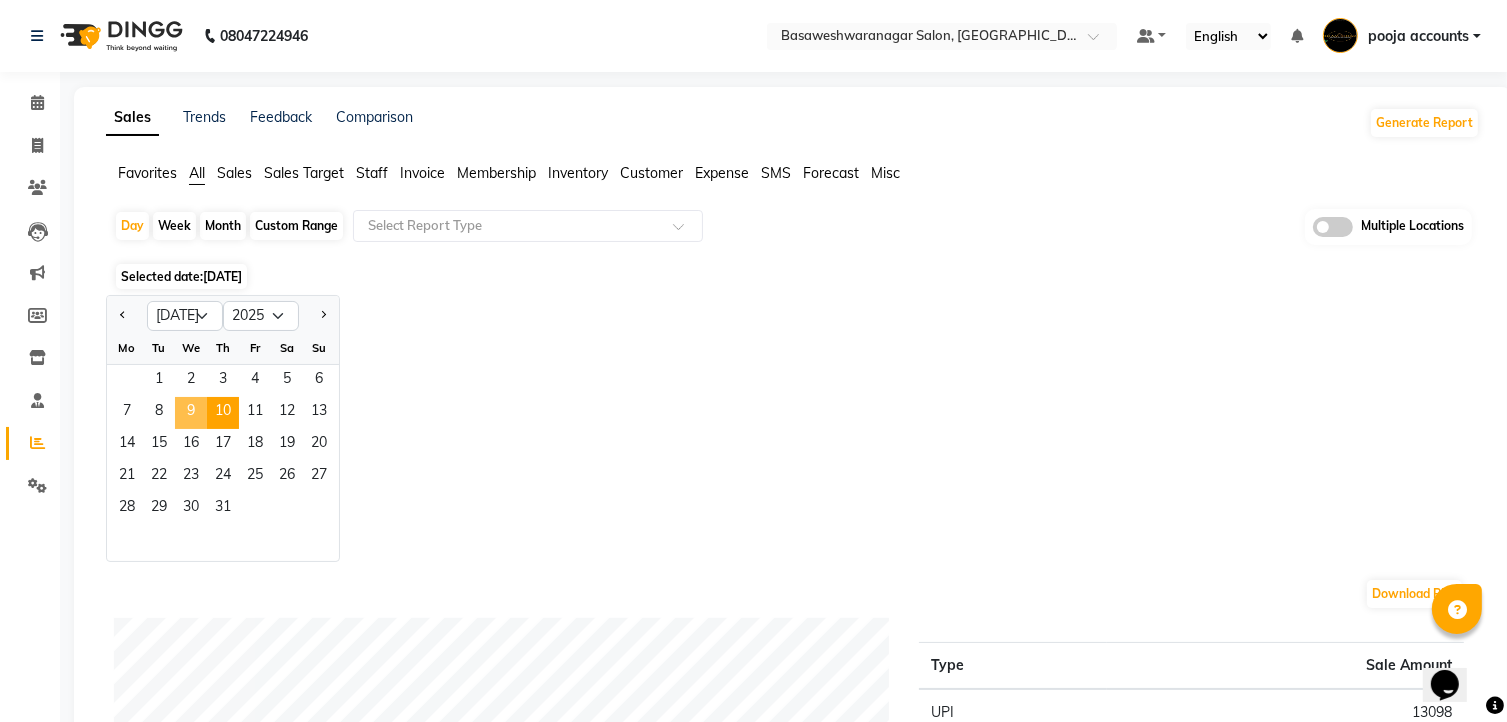 click on "9" 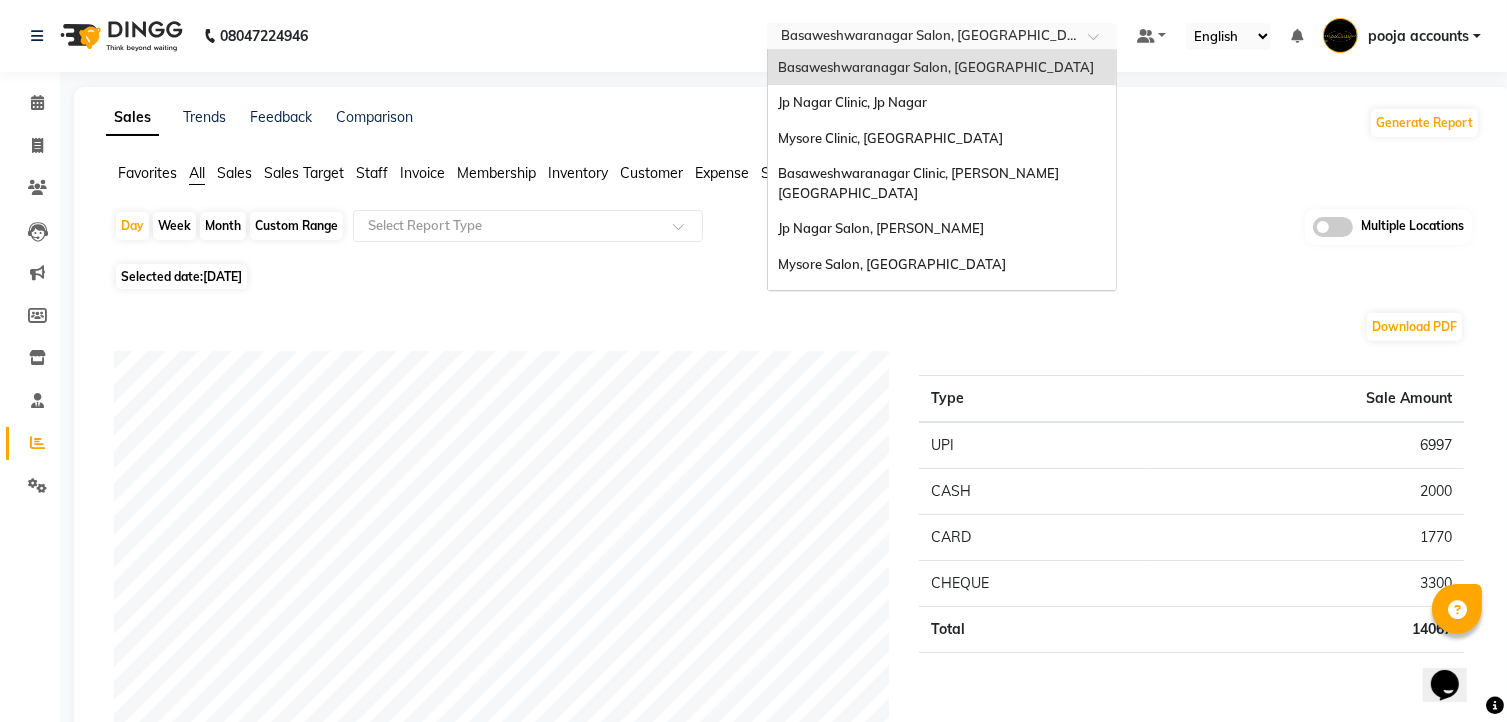 click at bounding box center (942, 38) 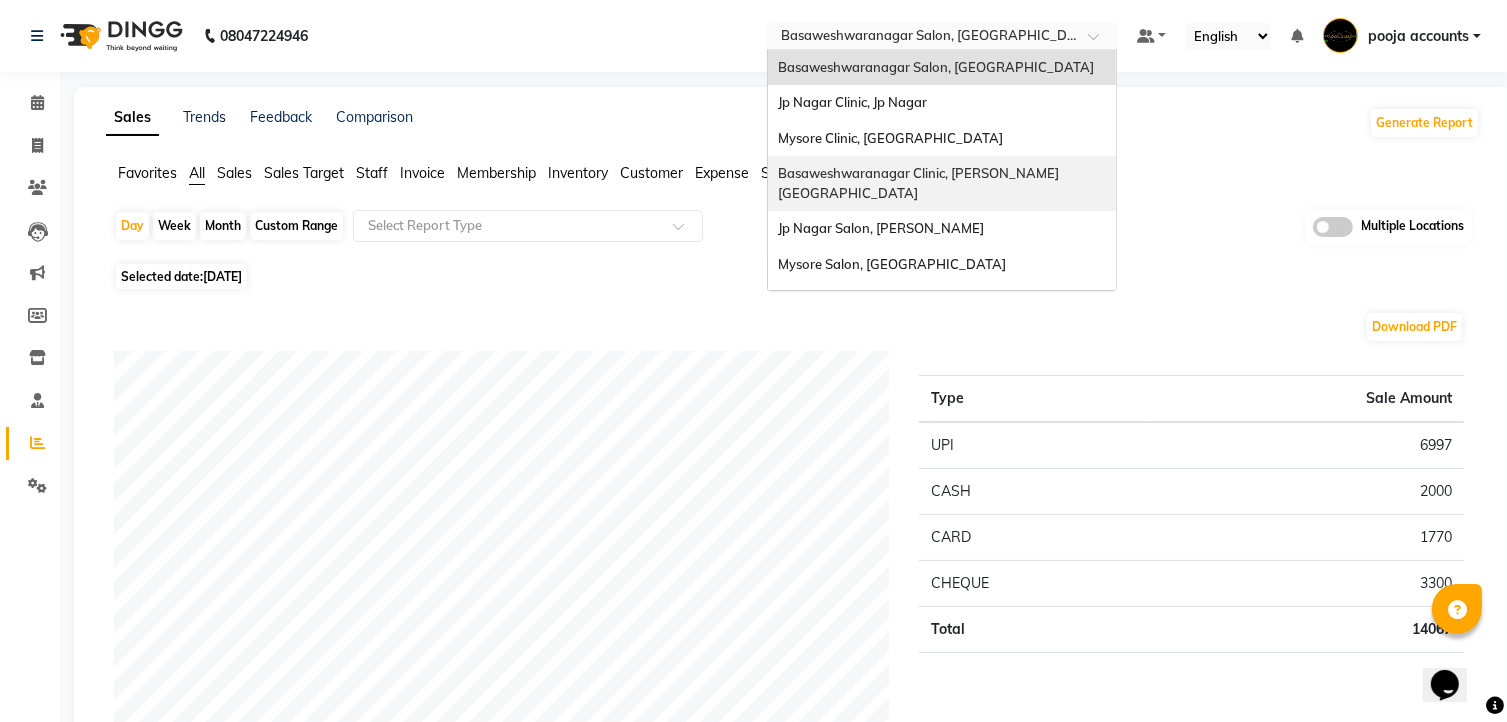 click on "Basaweshwaranagar Clinic, [PERSON_NAME][GEOGRAPHIC_DATA]" at bounding box center (918, 183) 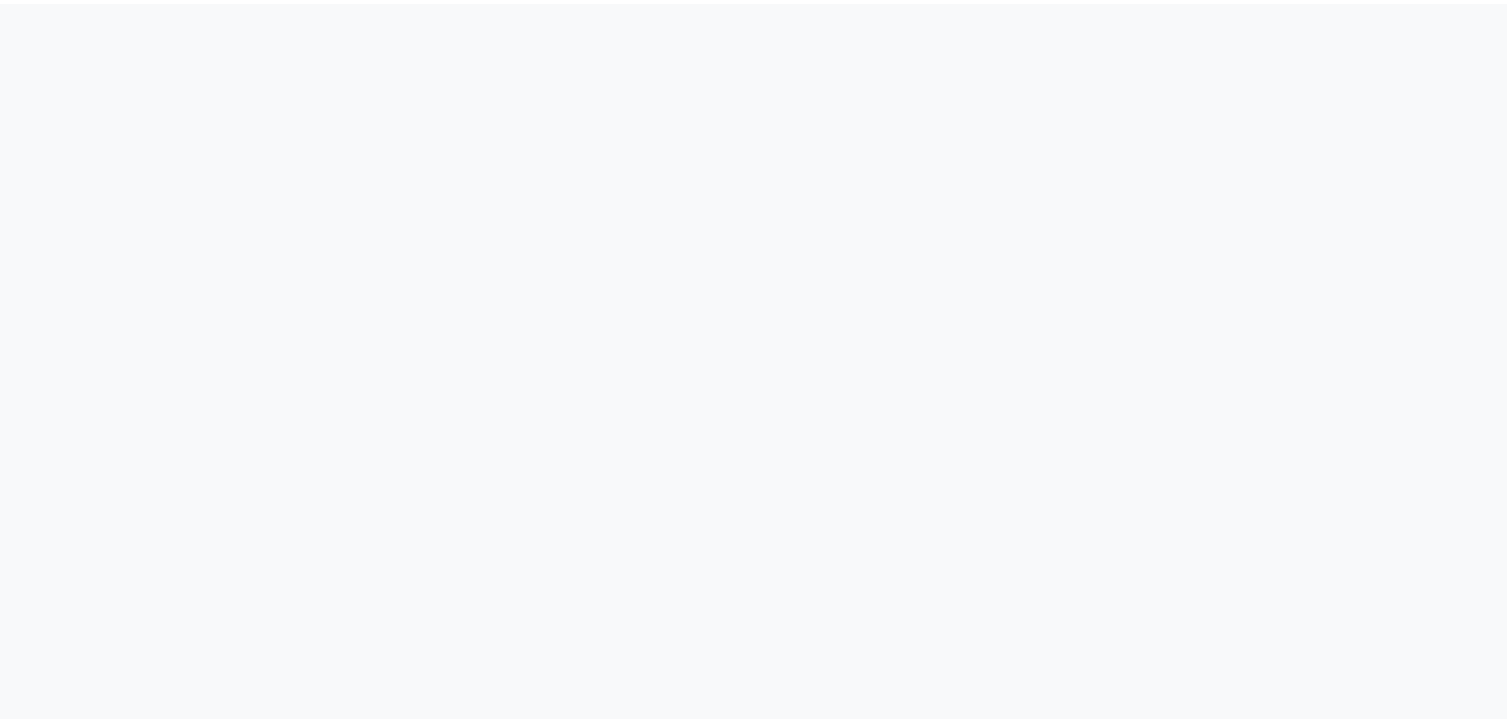 scroll, scrollTop: 0, scrollLeft: 0, axis: both 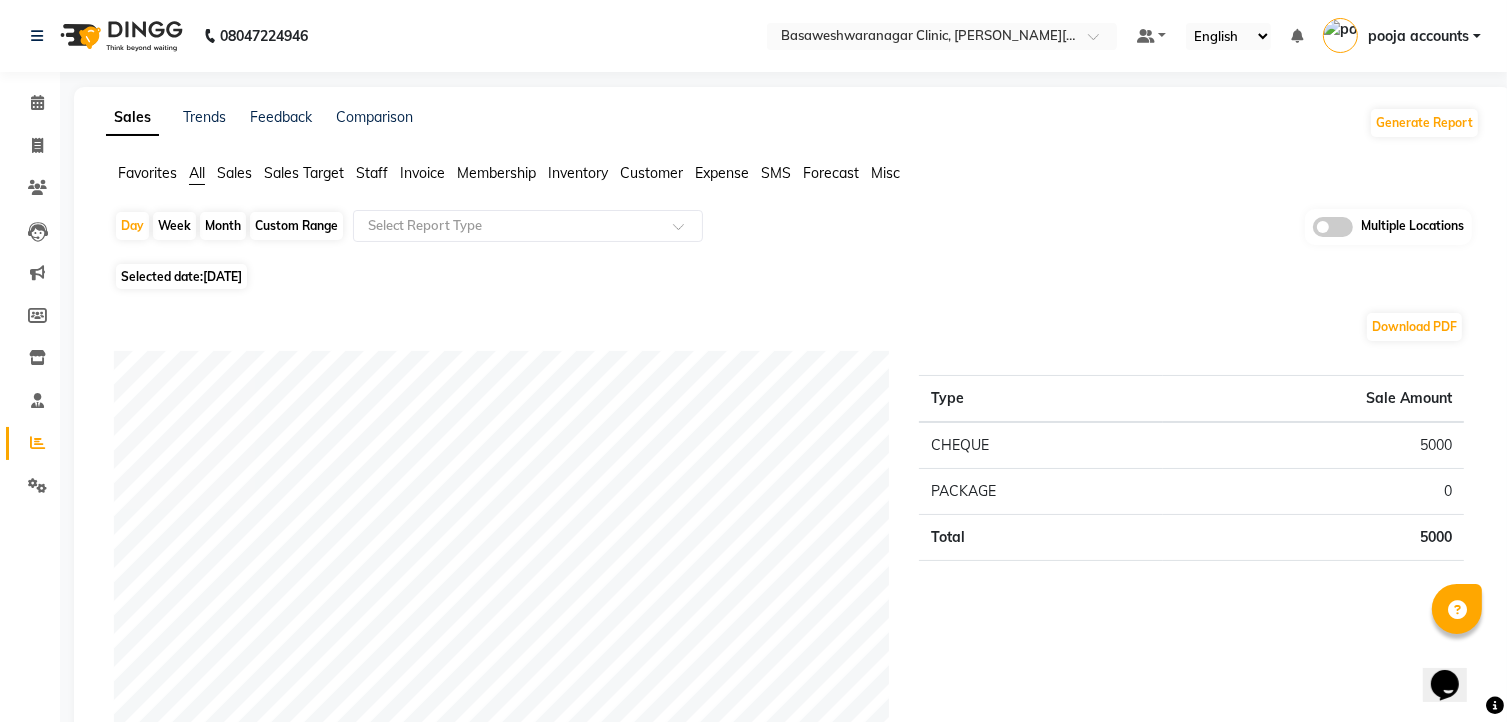 click on "[DATE]" 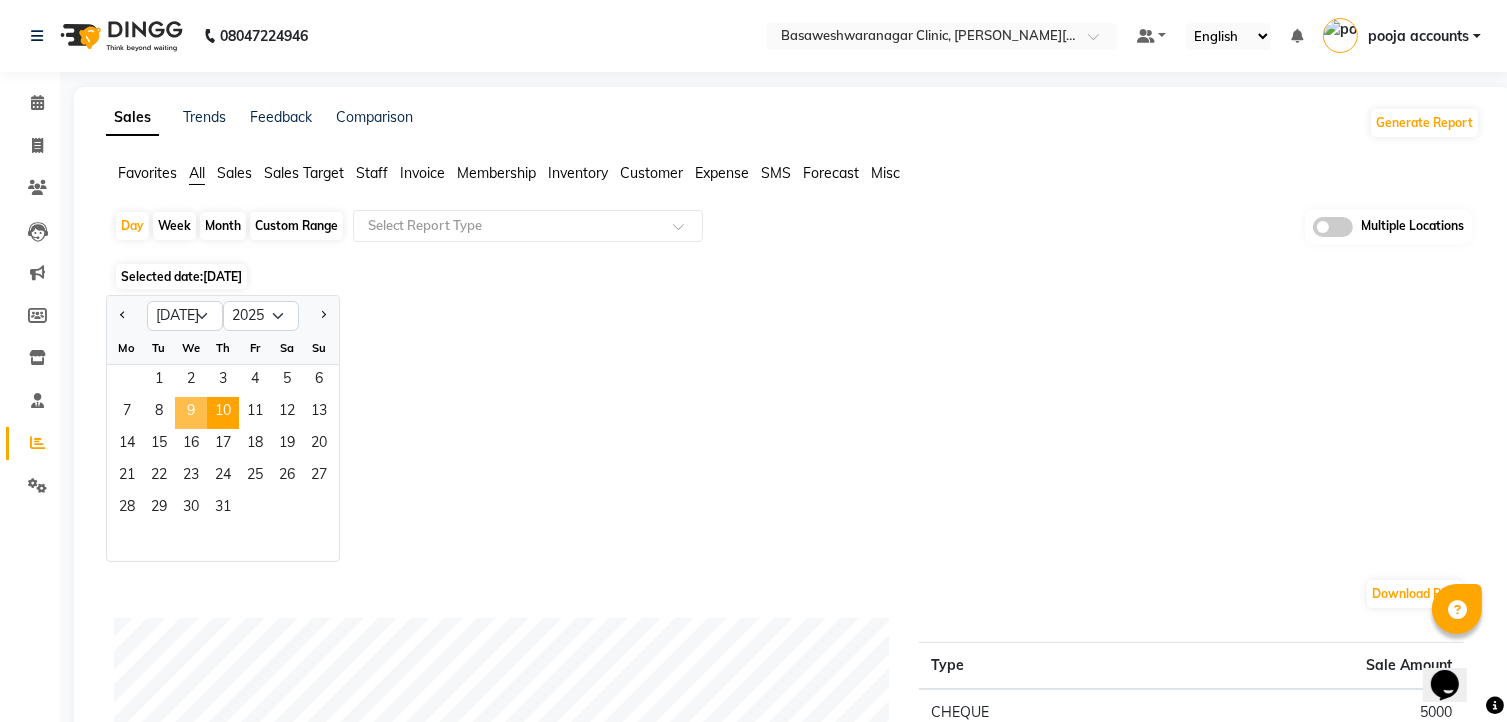 click on "9" 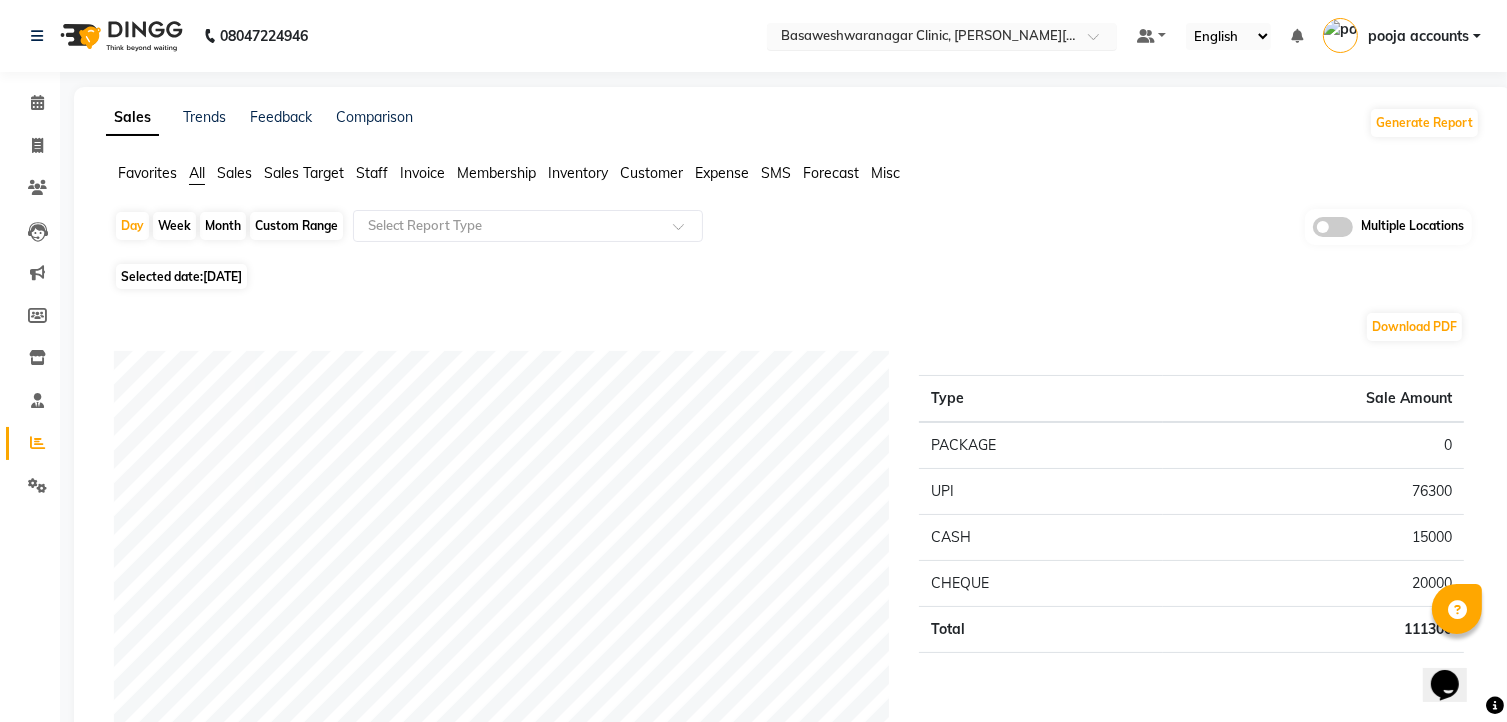 click at bounding box center (1100, 42) 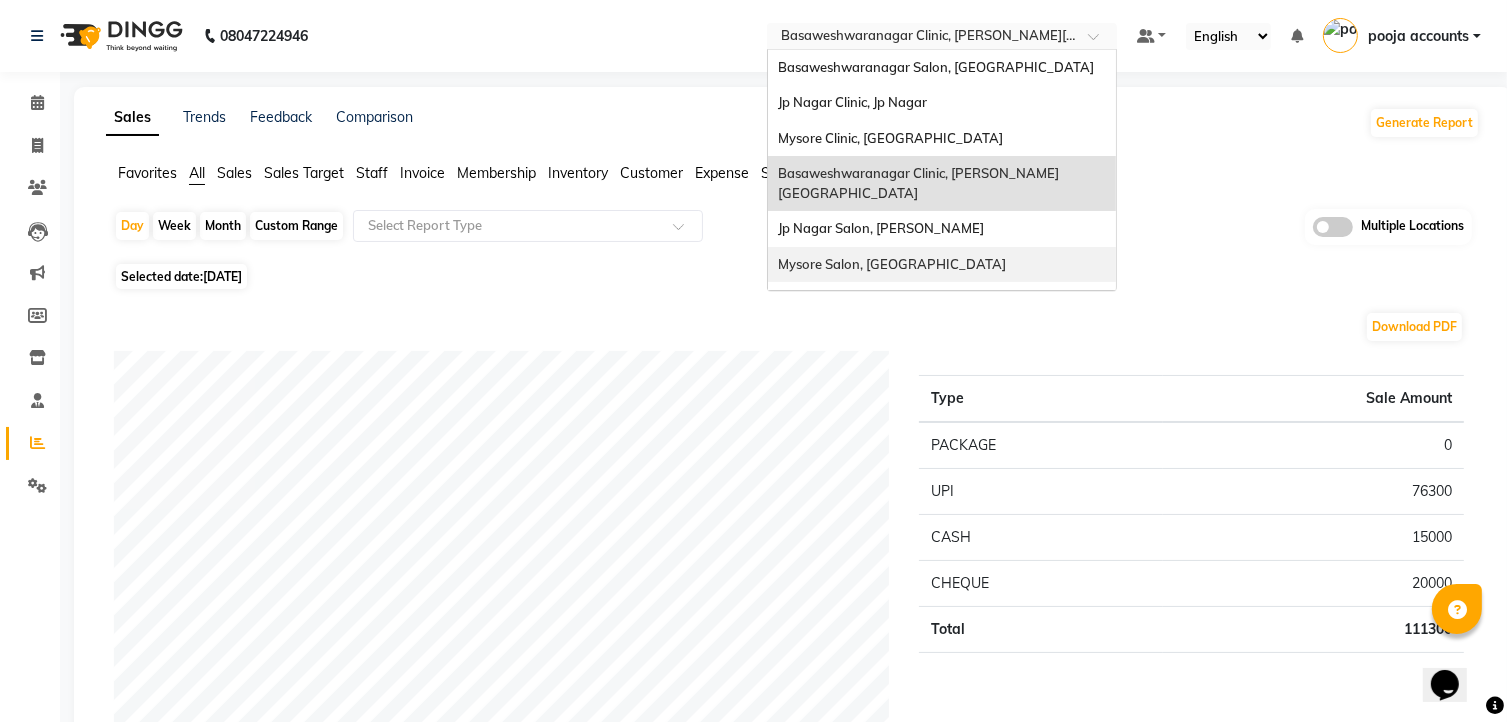 scroll, scrollTop: 44, scrollLeft: 0, axis: vertical 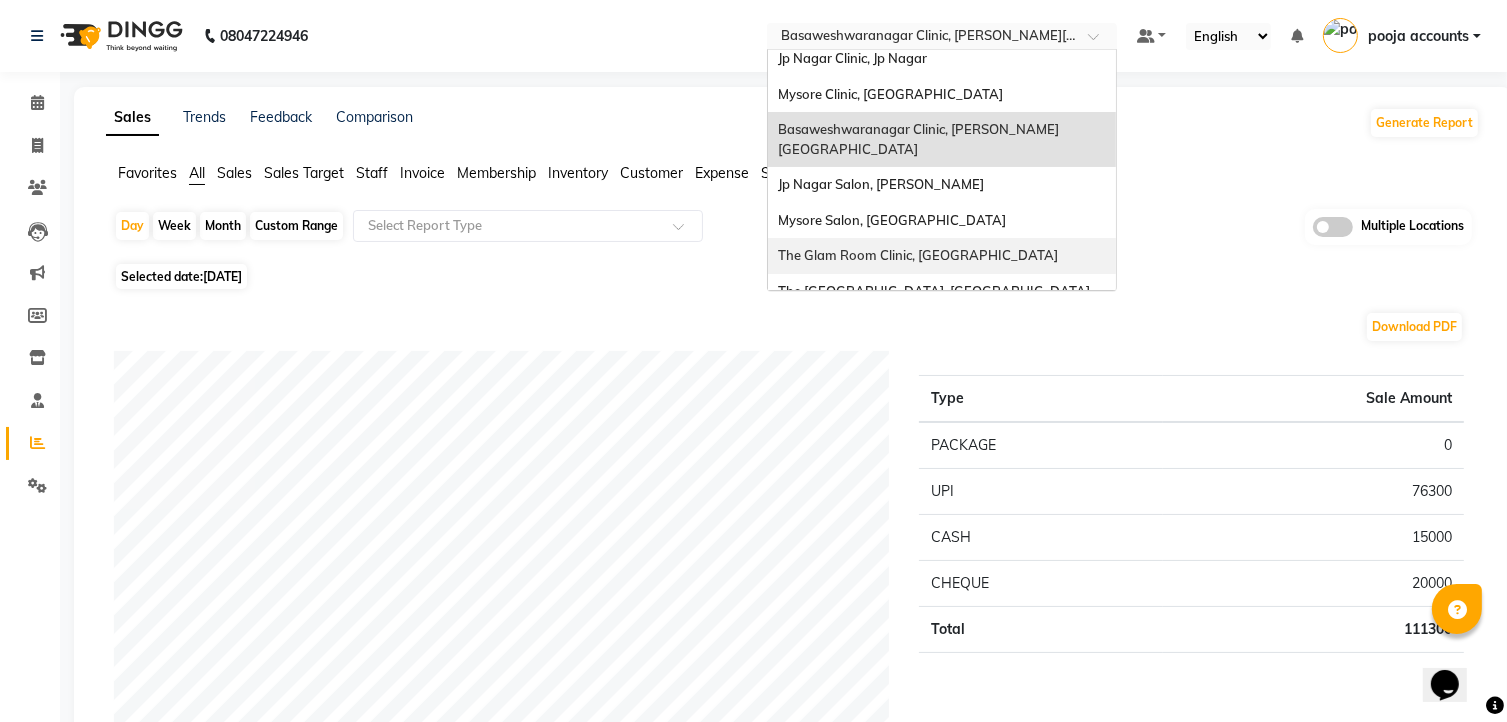 click on "The Glam Room Clinic, [GEOGRAPHIC_DATA]" at bounding box center (918, 255) 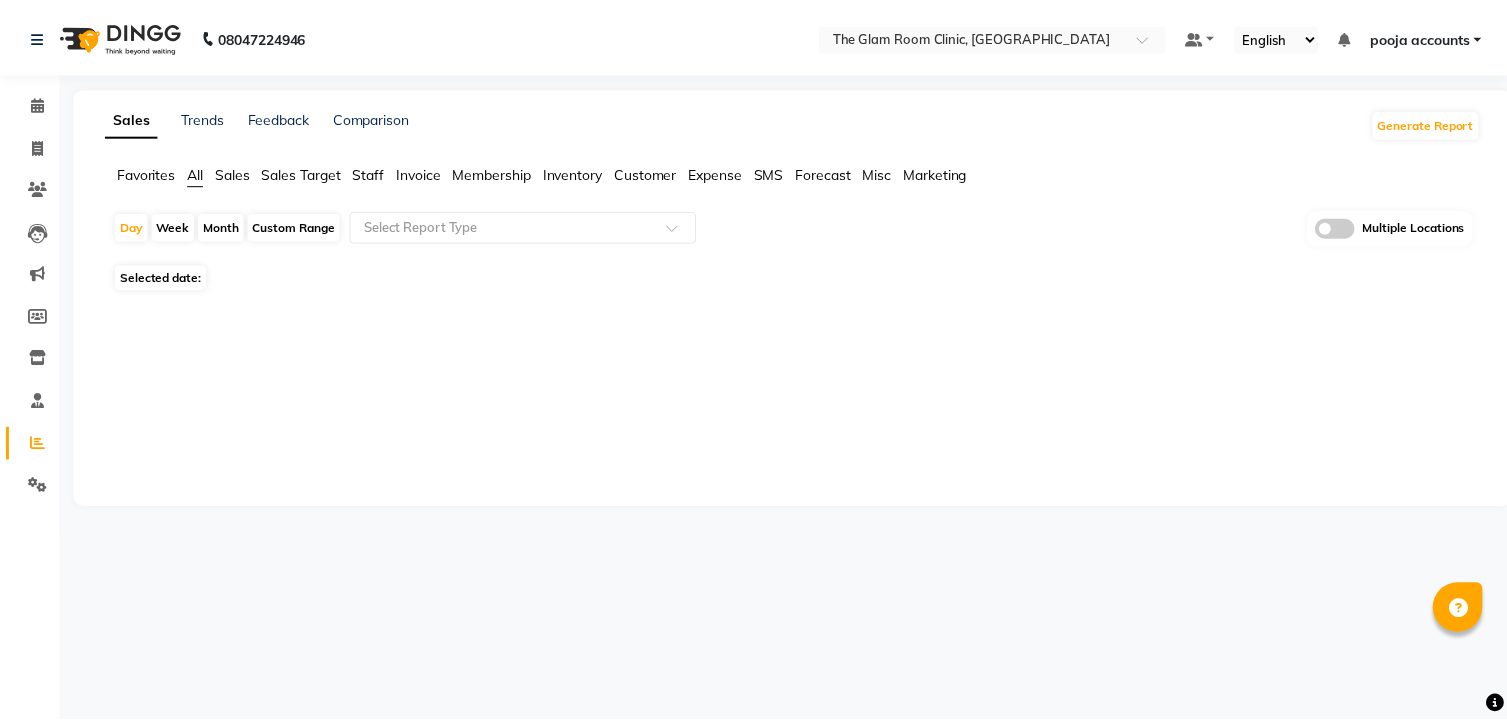 scroll, scrollTop: 0, scrollLeft: 0, axis: both 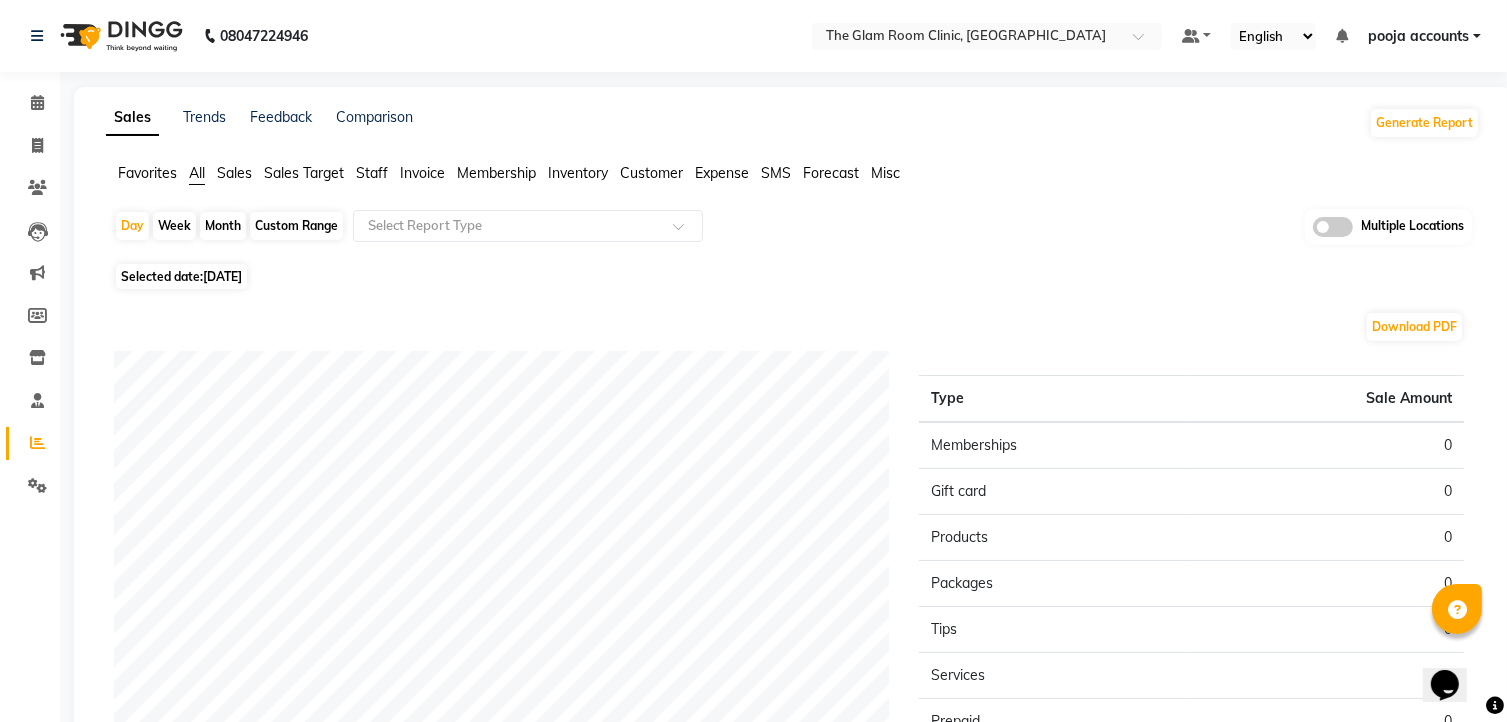 click on "[DATE]" 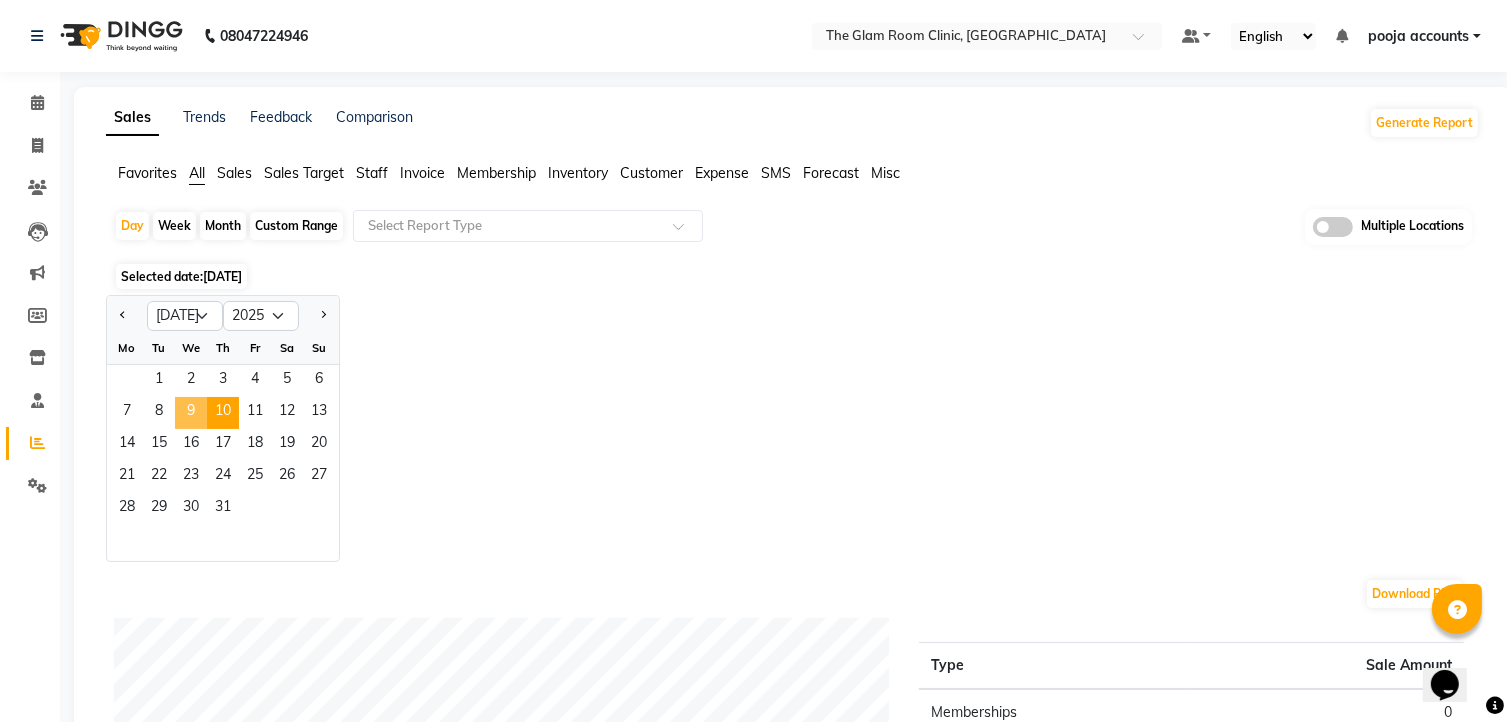 click on "9" 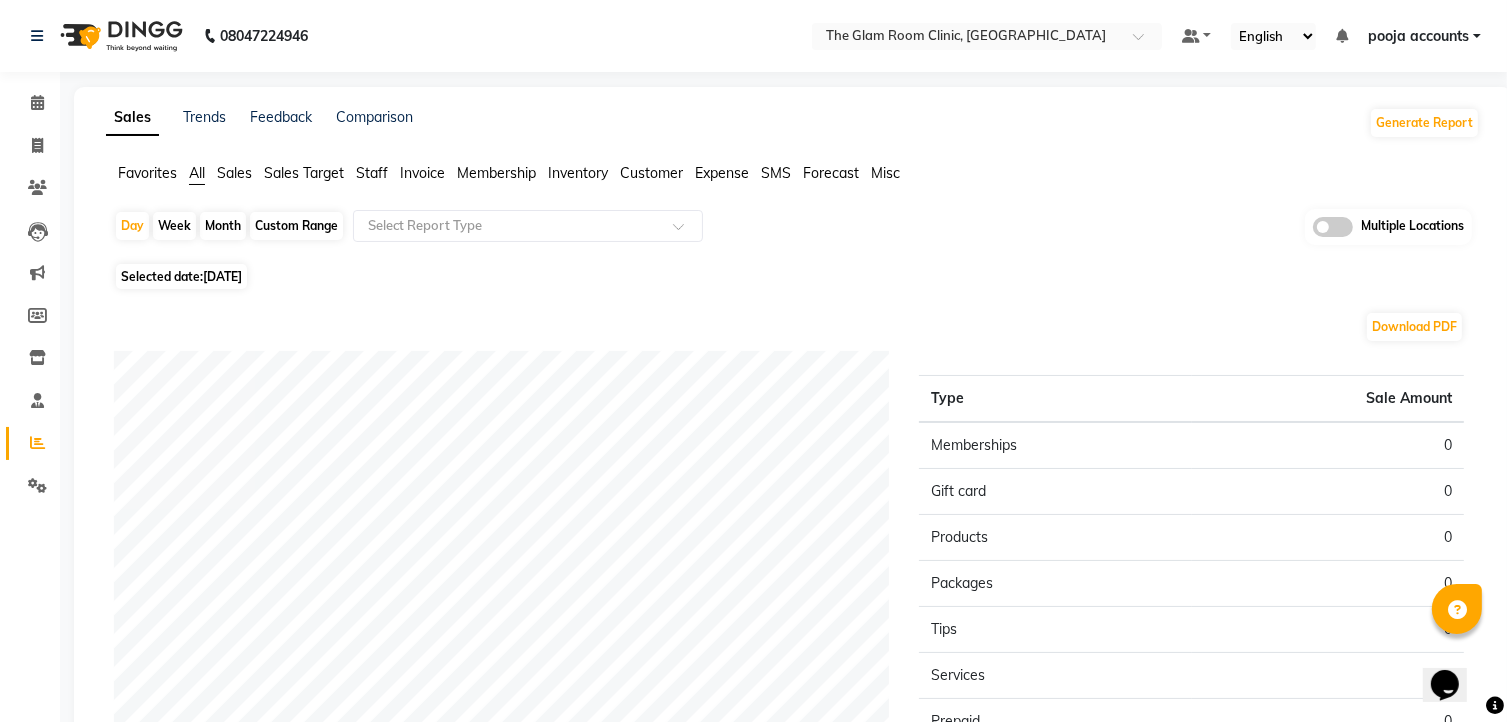 click on "Staff" 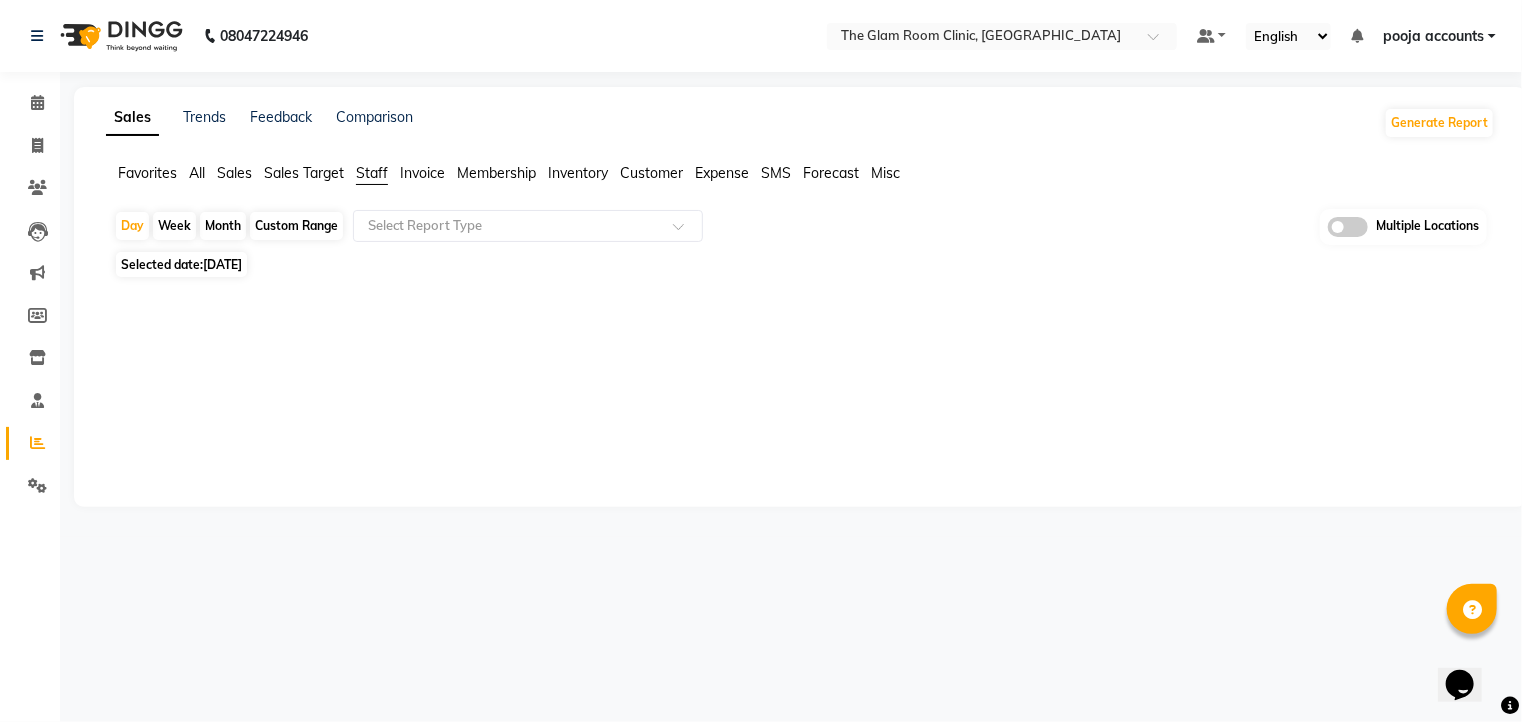 click on "Invoice" 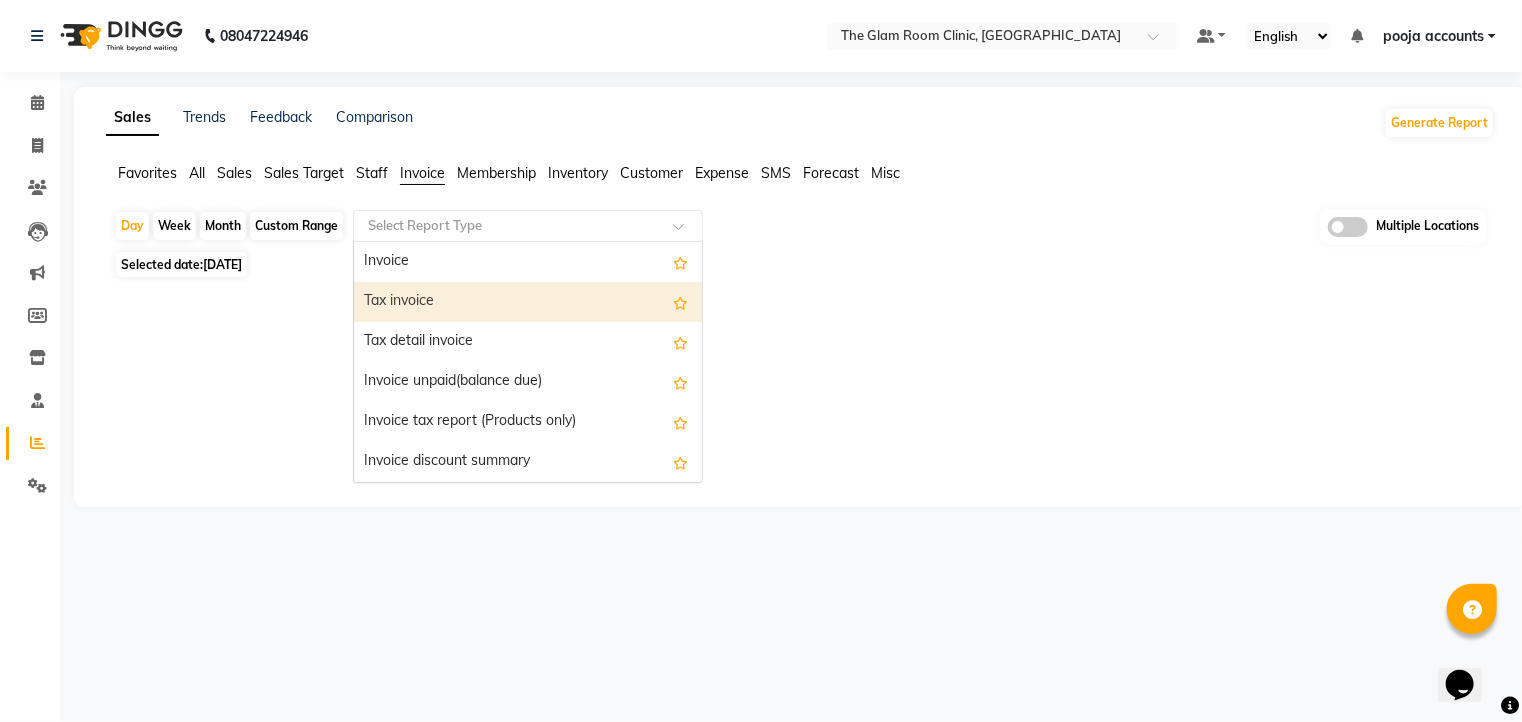 drag, startPoint x: 419, startPoint y: 226, endPoint x: 415, endPoint y: 298, distance: 72.11102 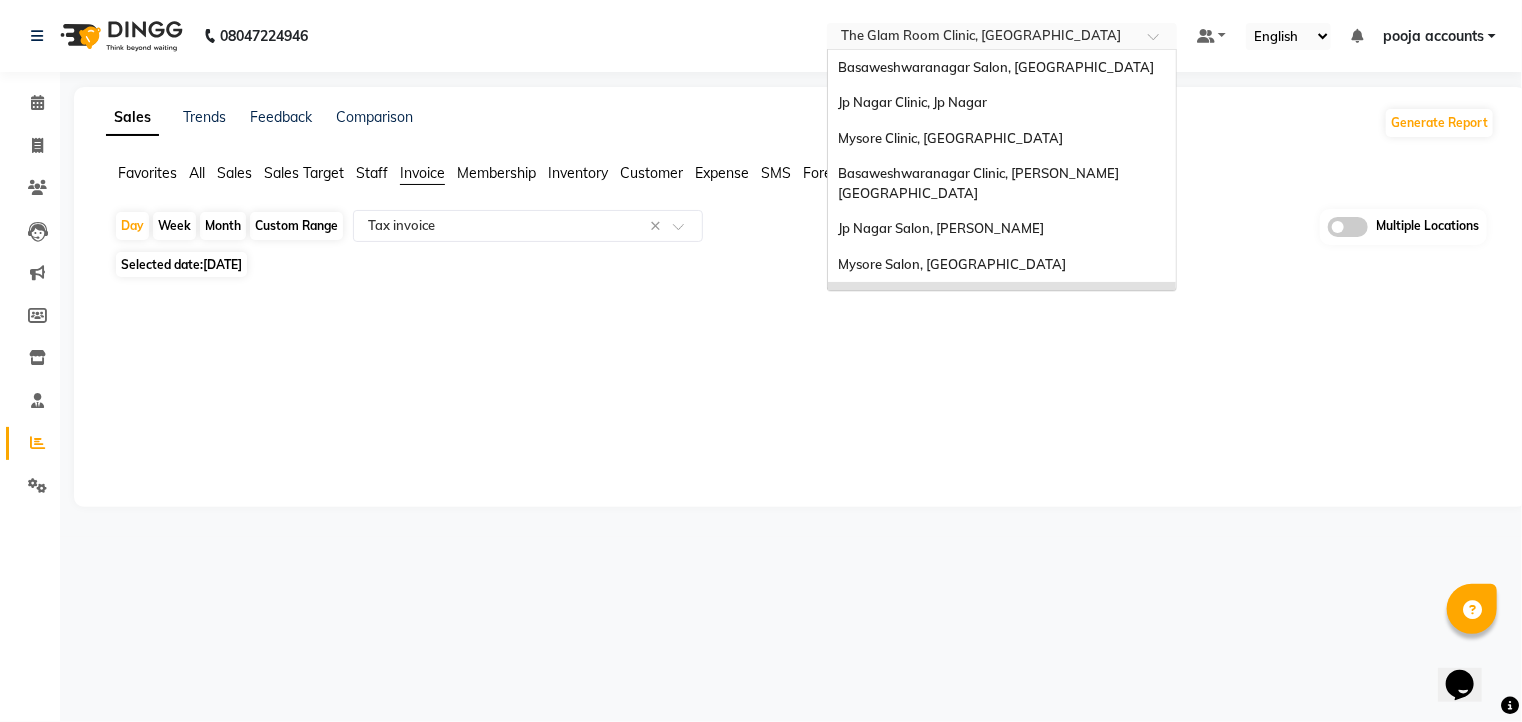 click at bounding box center (982, 38) 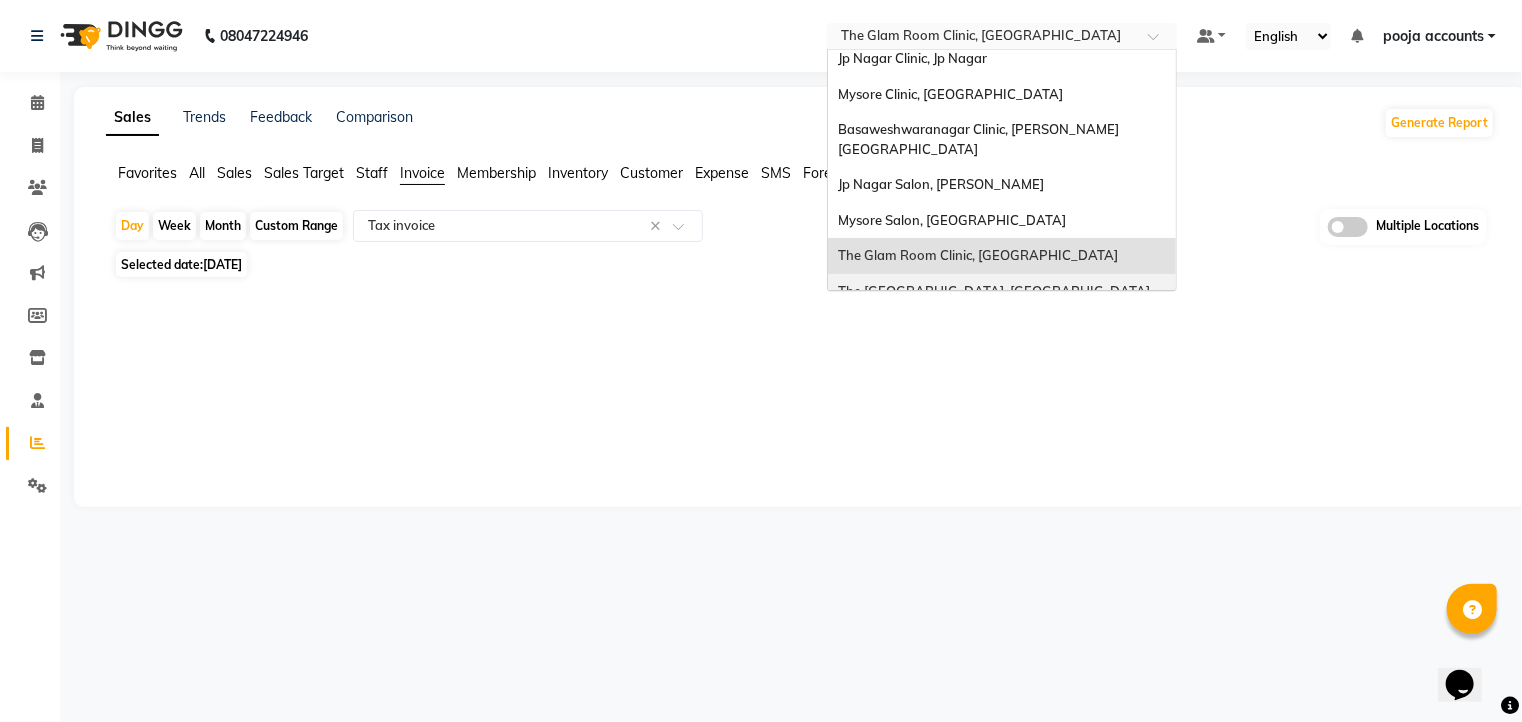 click on "The [GEOGRAPHIC_DATA], [GEOGRAPHIC_DATA]" at bounding box center (994, 291) 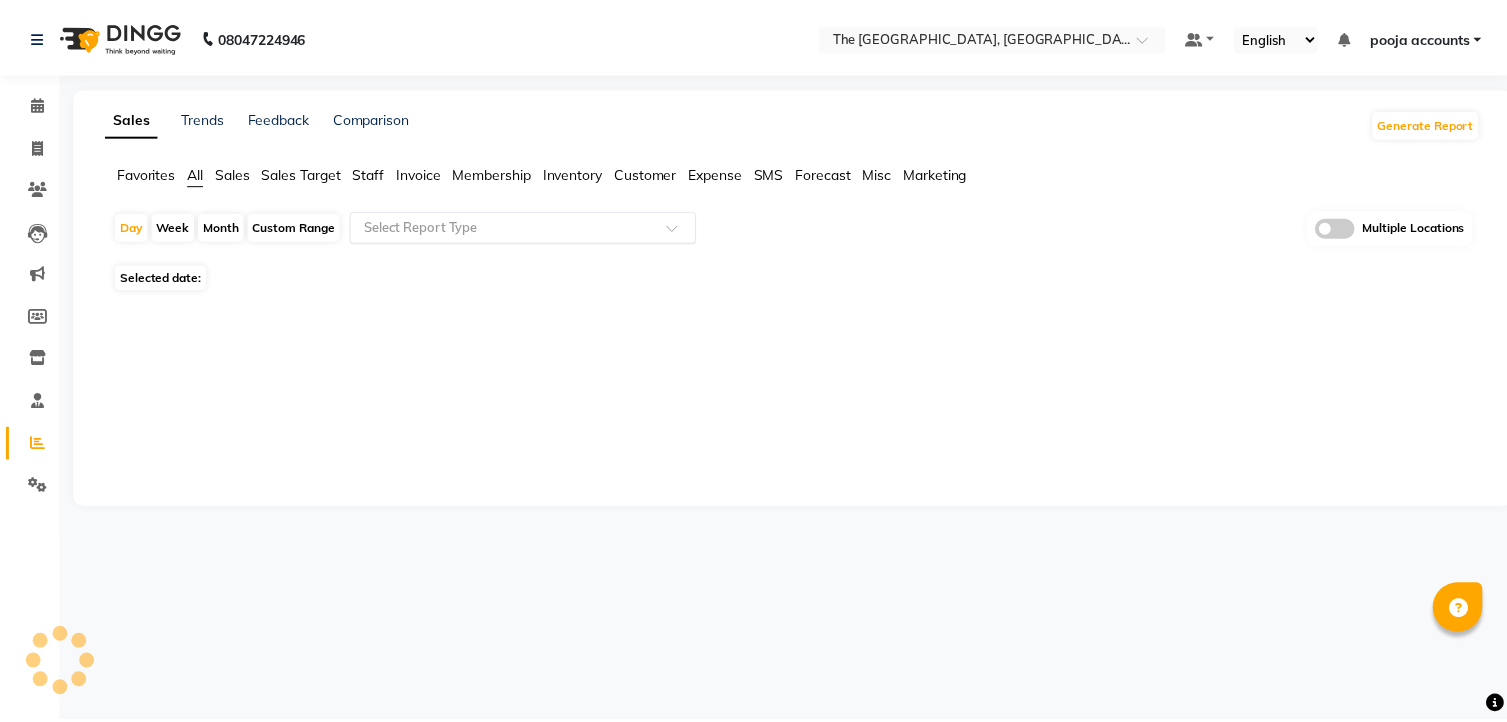scroll, scrollTop: 0, scrollLeft: 0, axis: both 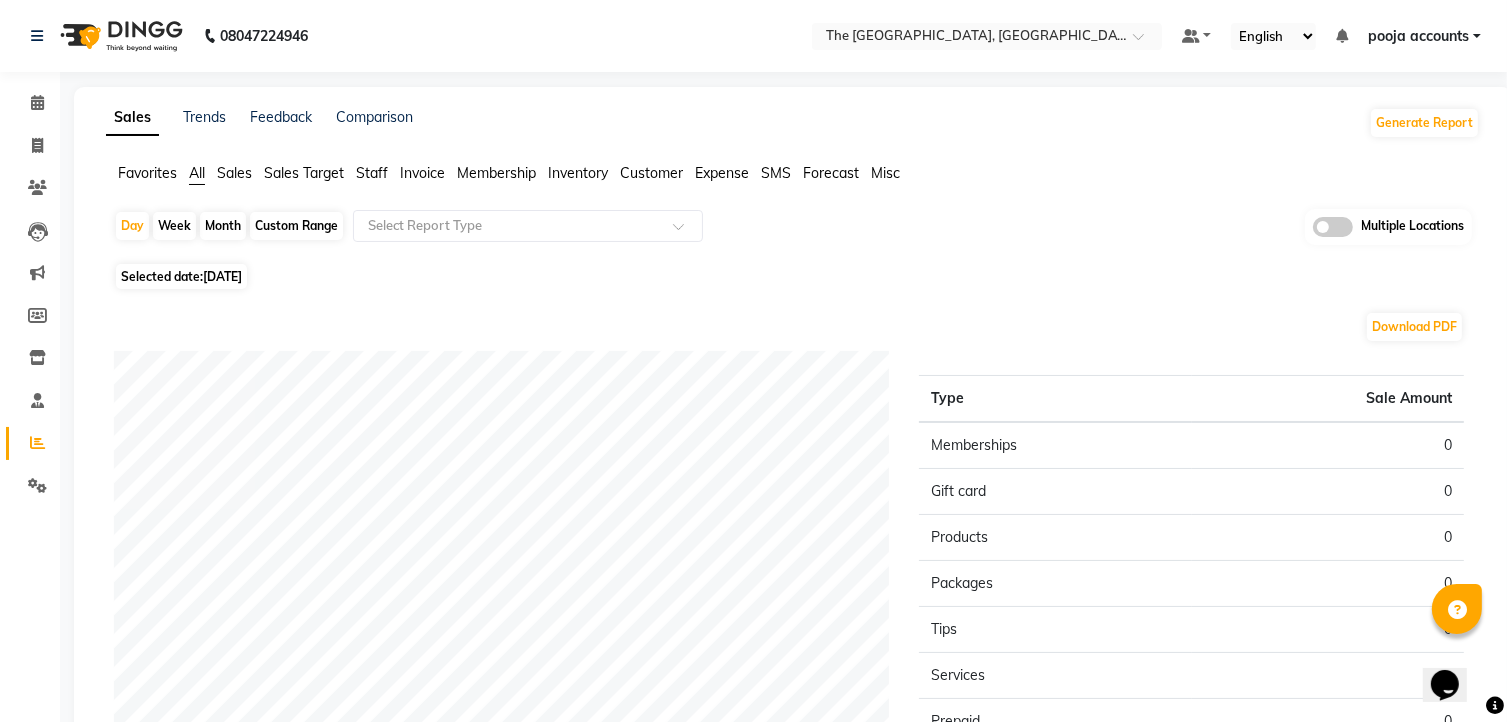 click on "[DATE]" 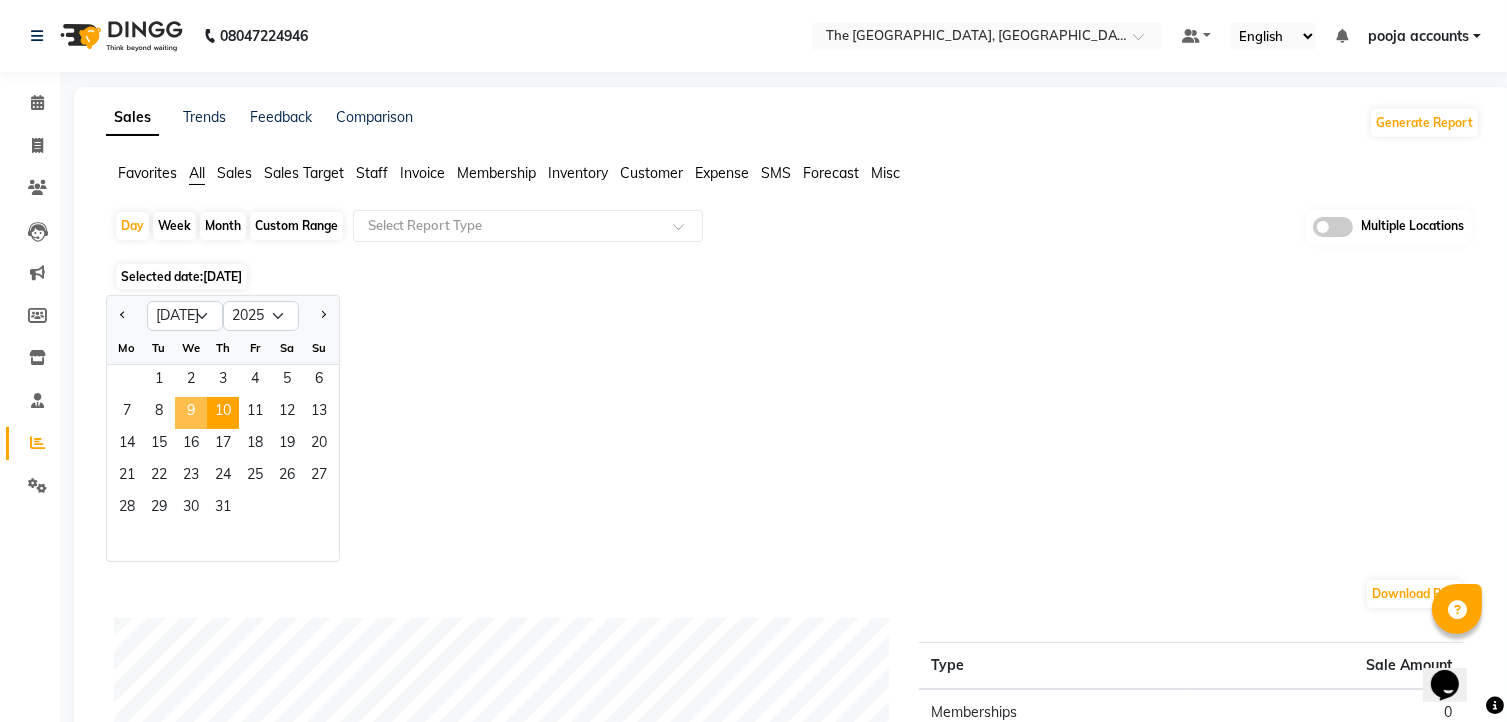 click on "9" 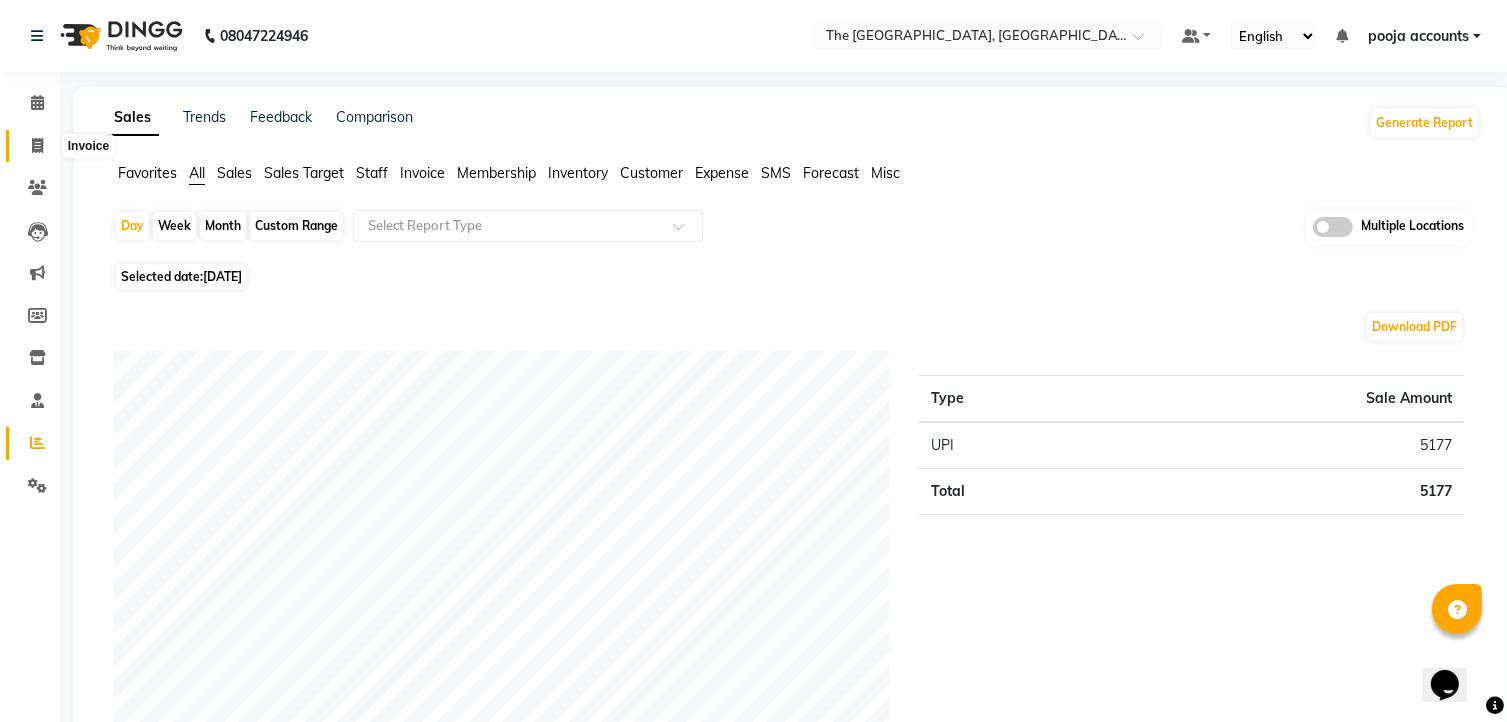 click 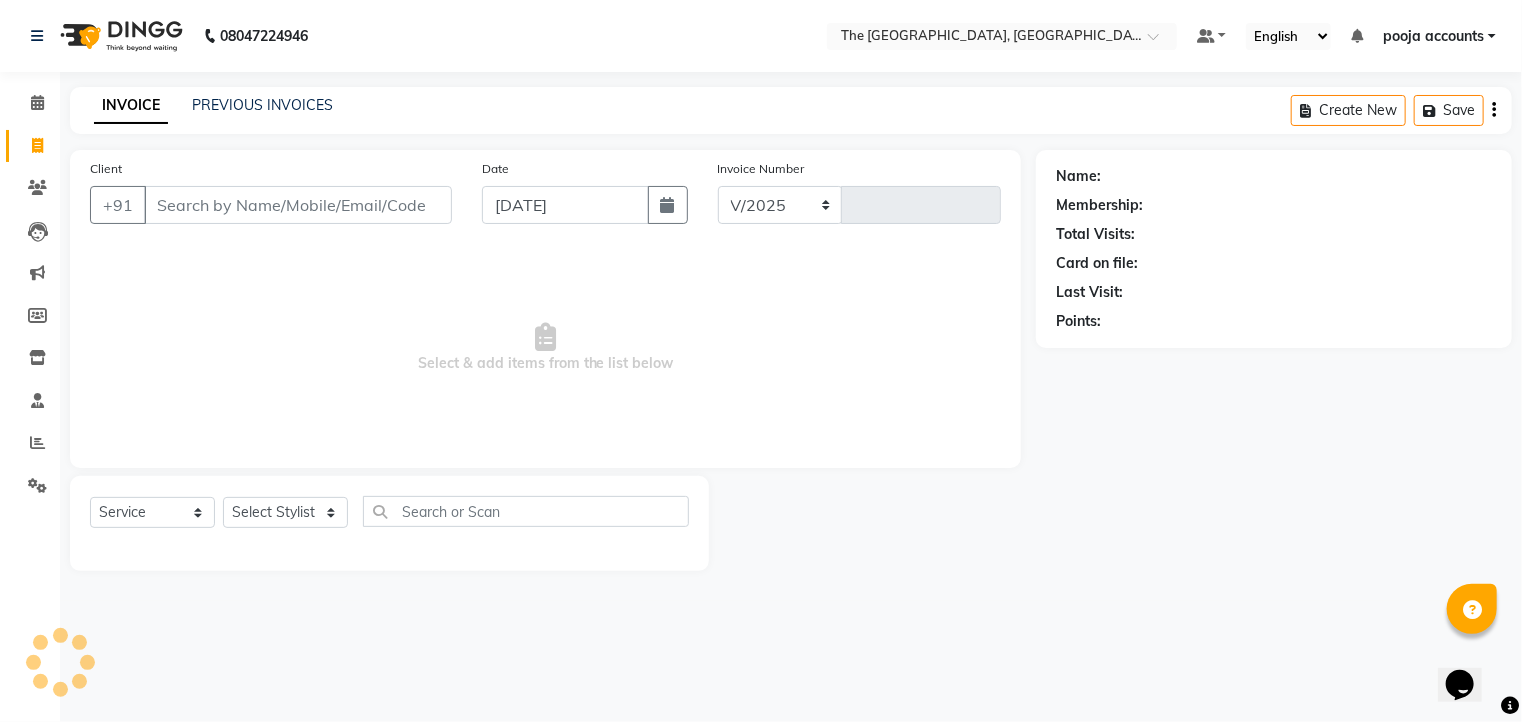 select on "7501" 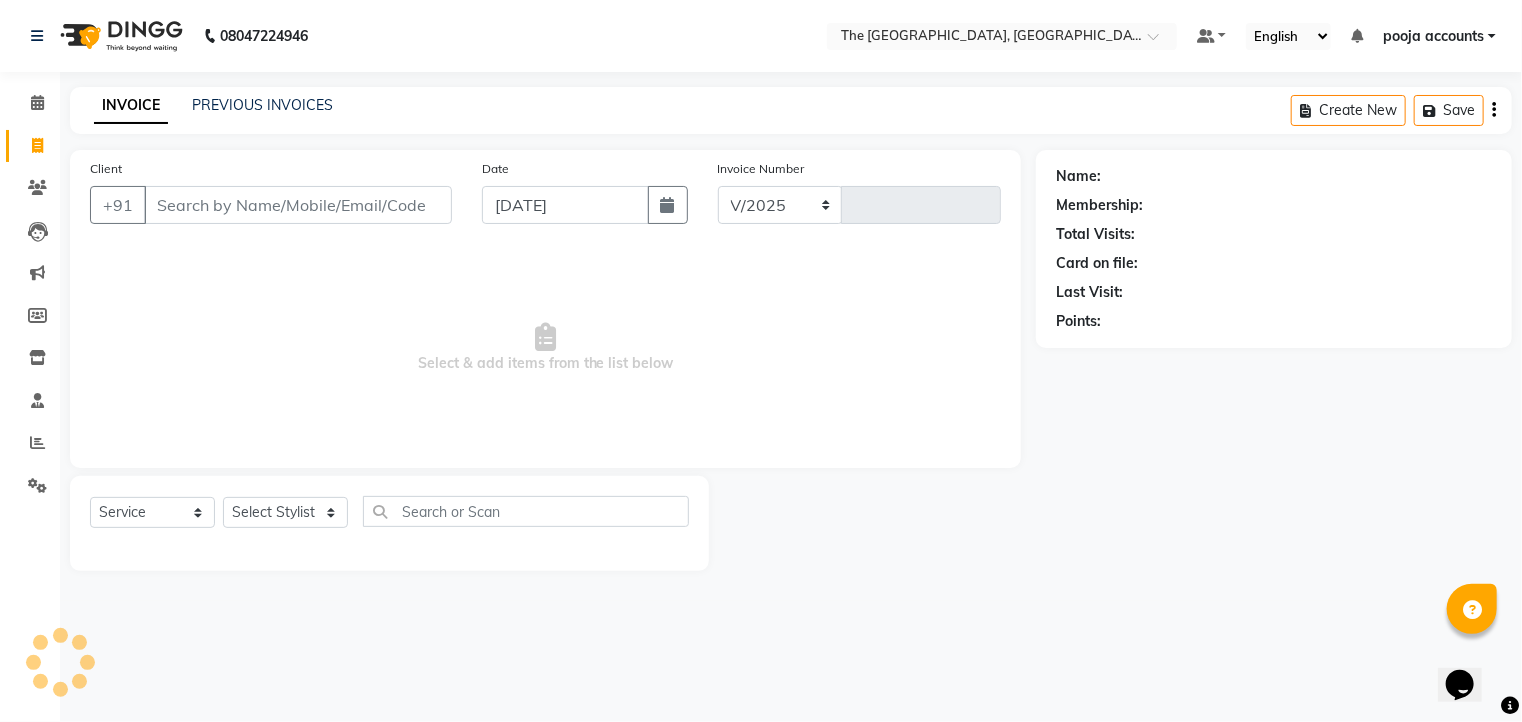 type on "0291" 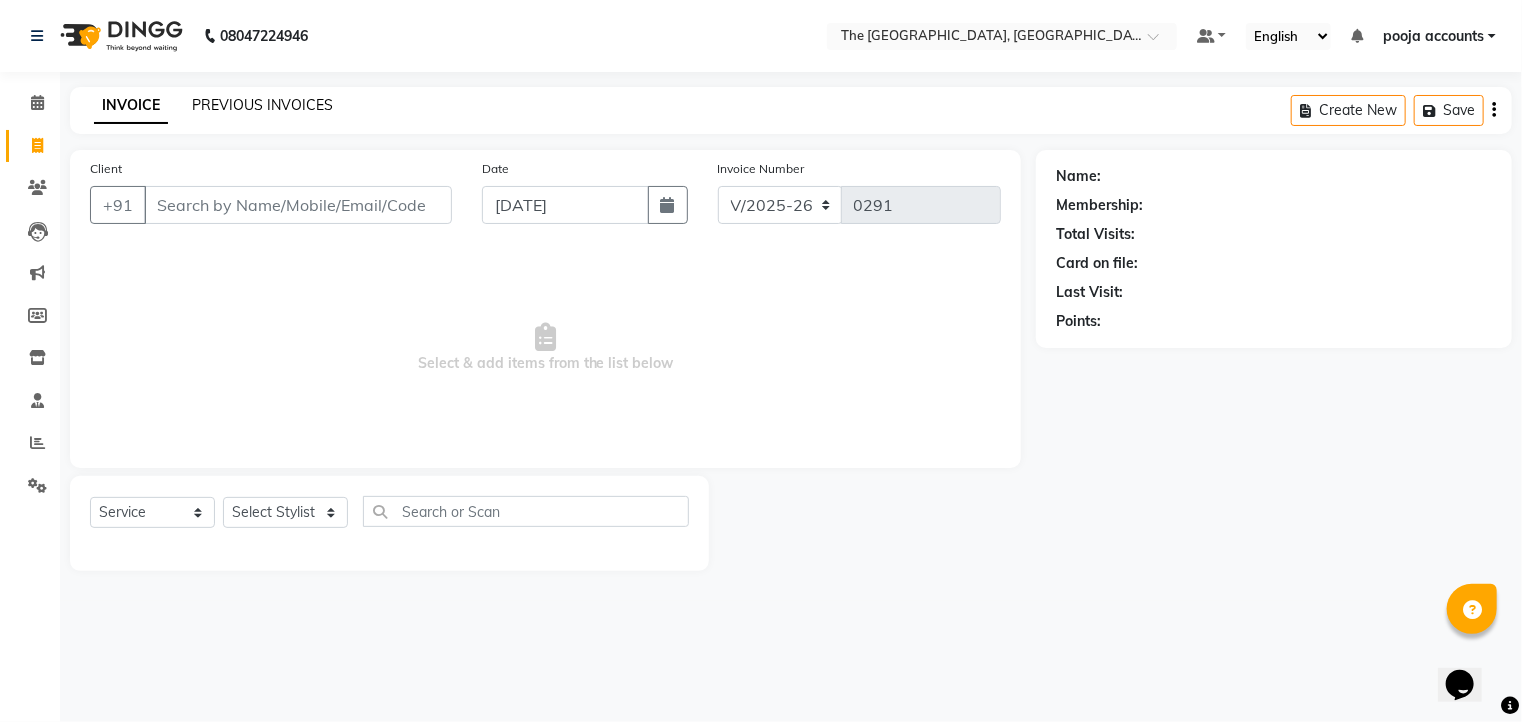 click on "PREVIOUS INVOICES" 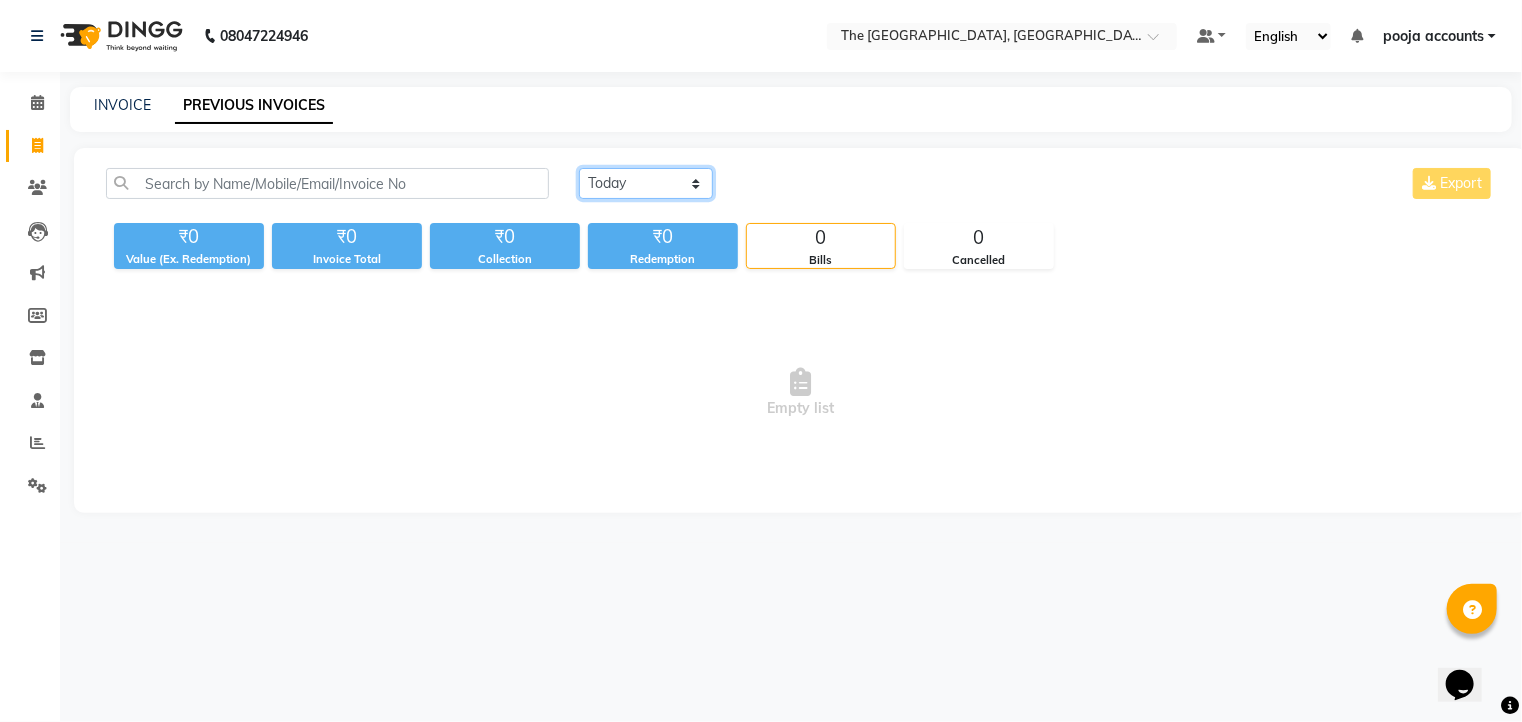 click on "[DATE] [DATE] Custom Range" 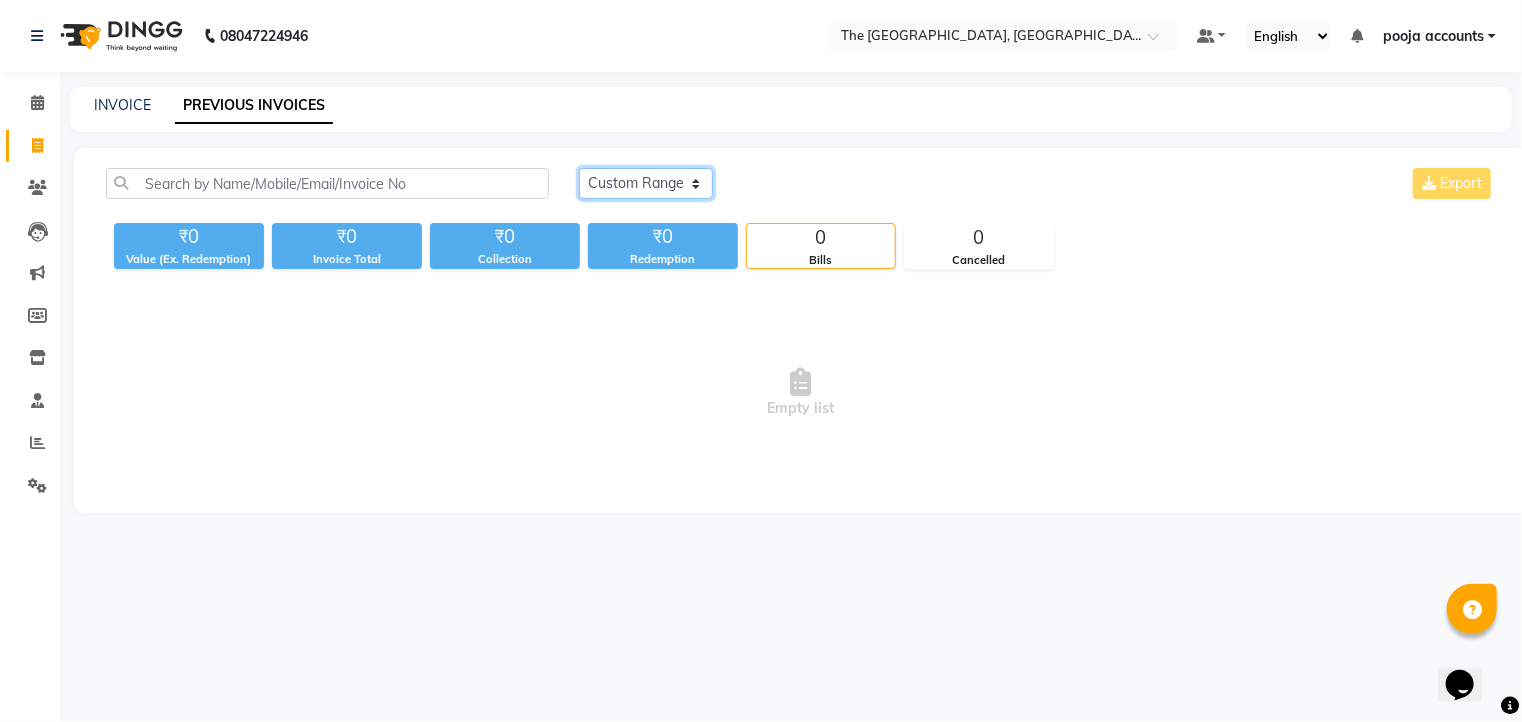 click on "[DATE] [DATE] Custom Range" 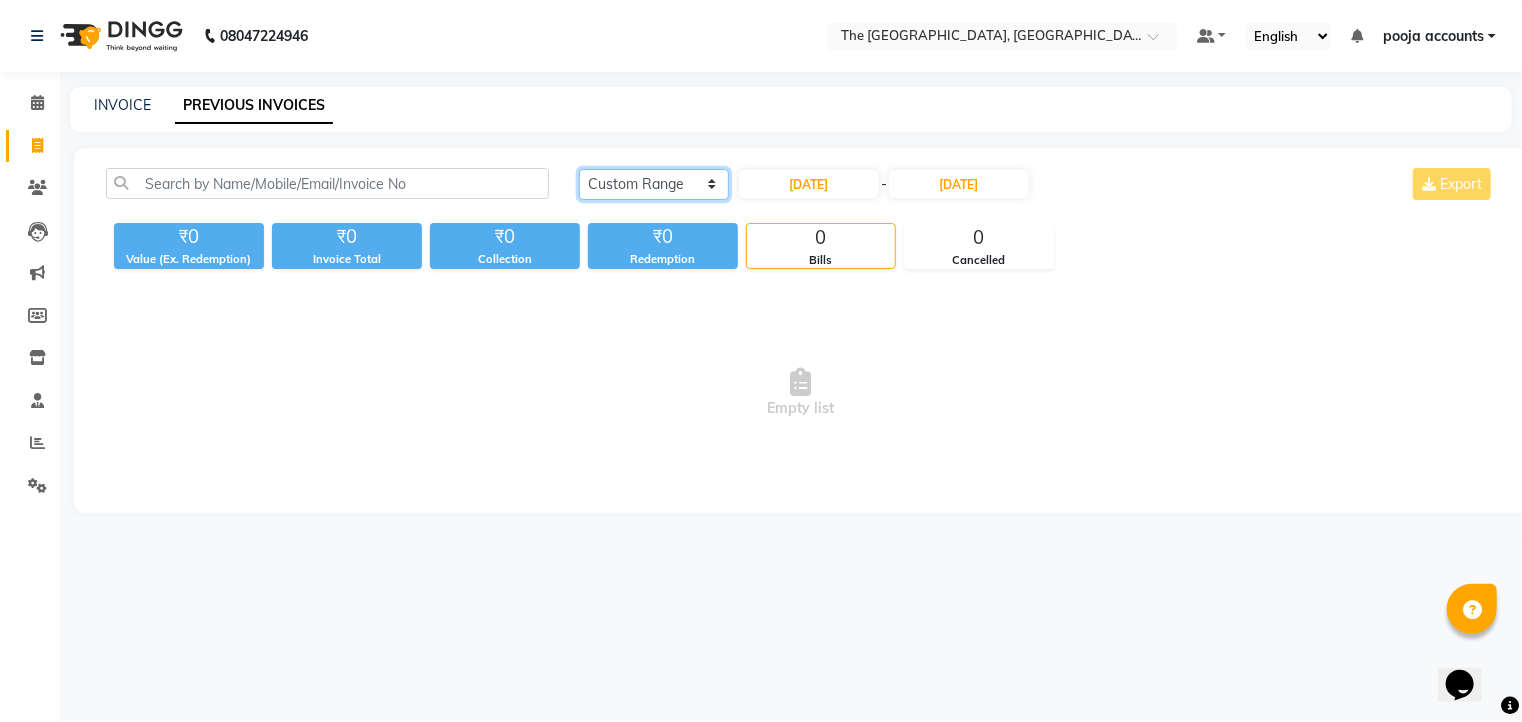 drag, startPoint x: 708, startPoint y: 184, endPoint x: 676, endPoint y: 237, distance: 61.91123 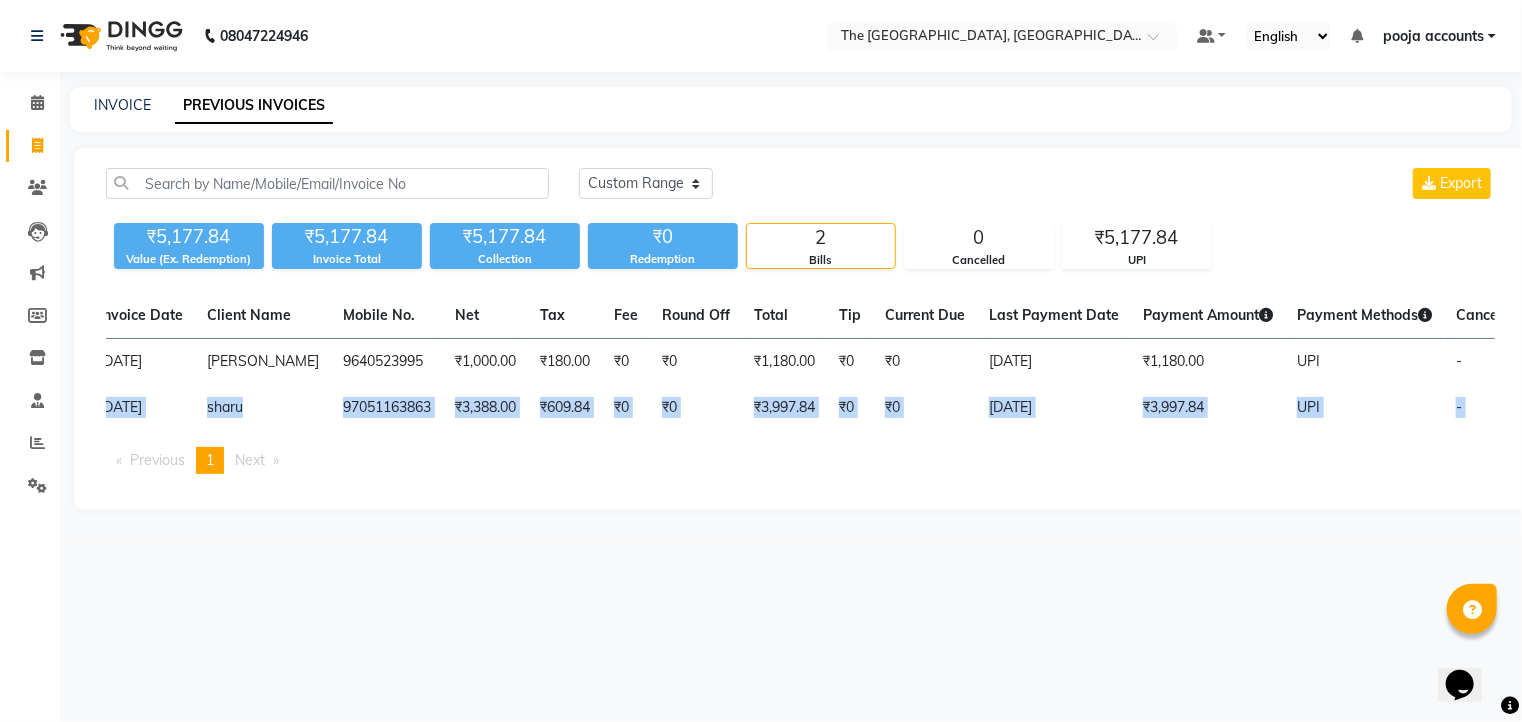 scroll, scrollTop: 0, scrollLeft: 263, axis: horizontal 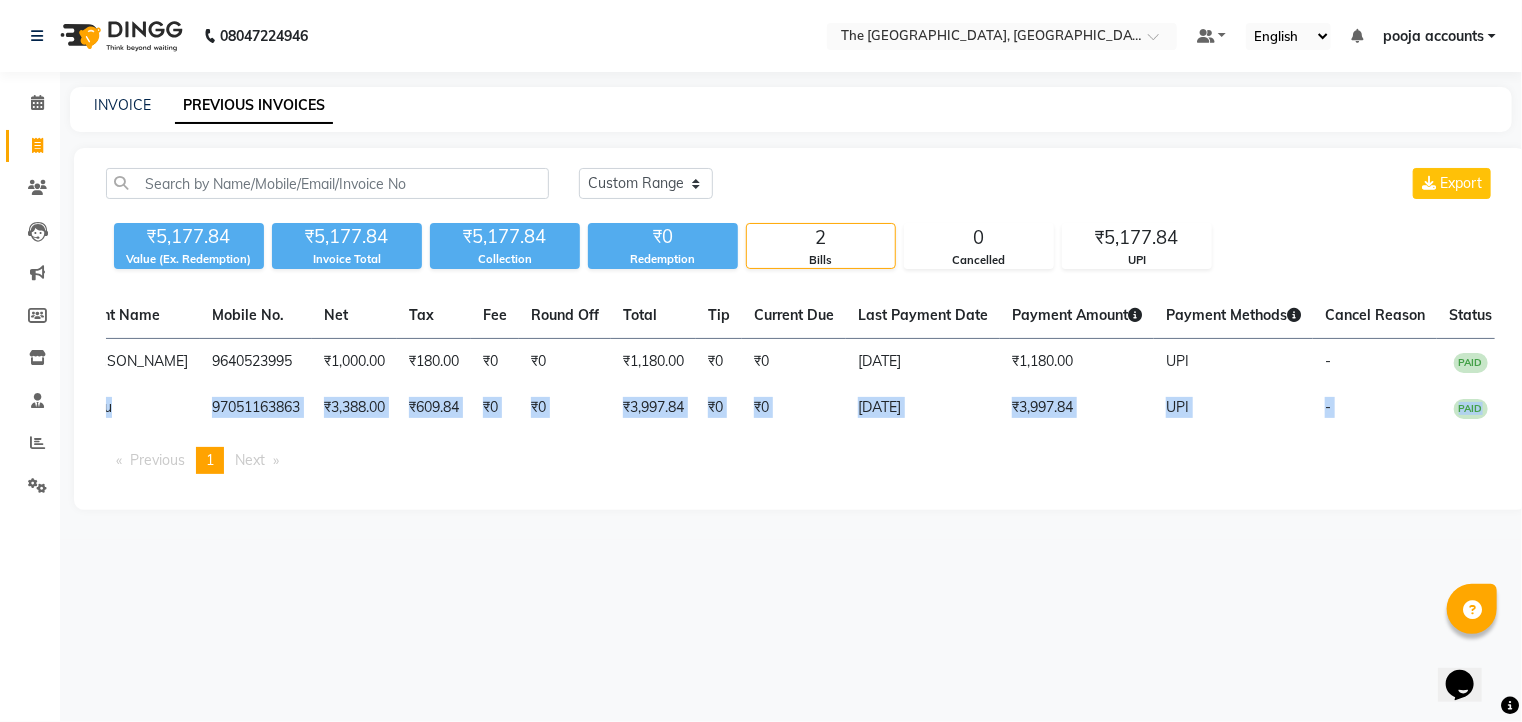 drag, startPoint x: 178, startPoint y: 393, endPoint x: 1523, endPoint y: 406, distance: 1345.0629 